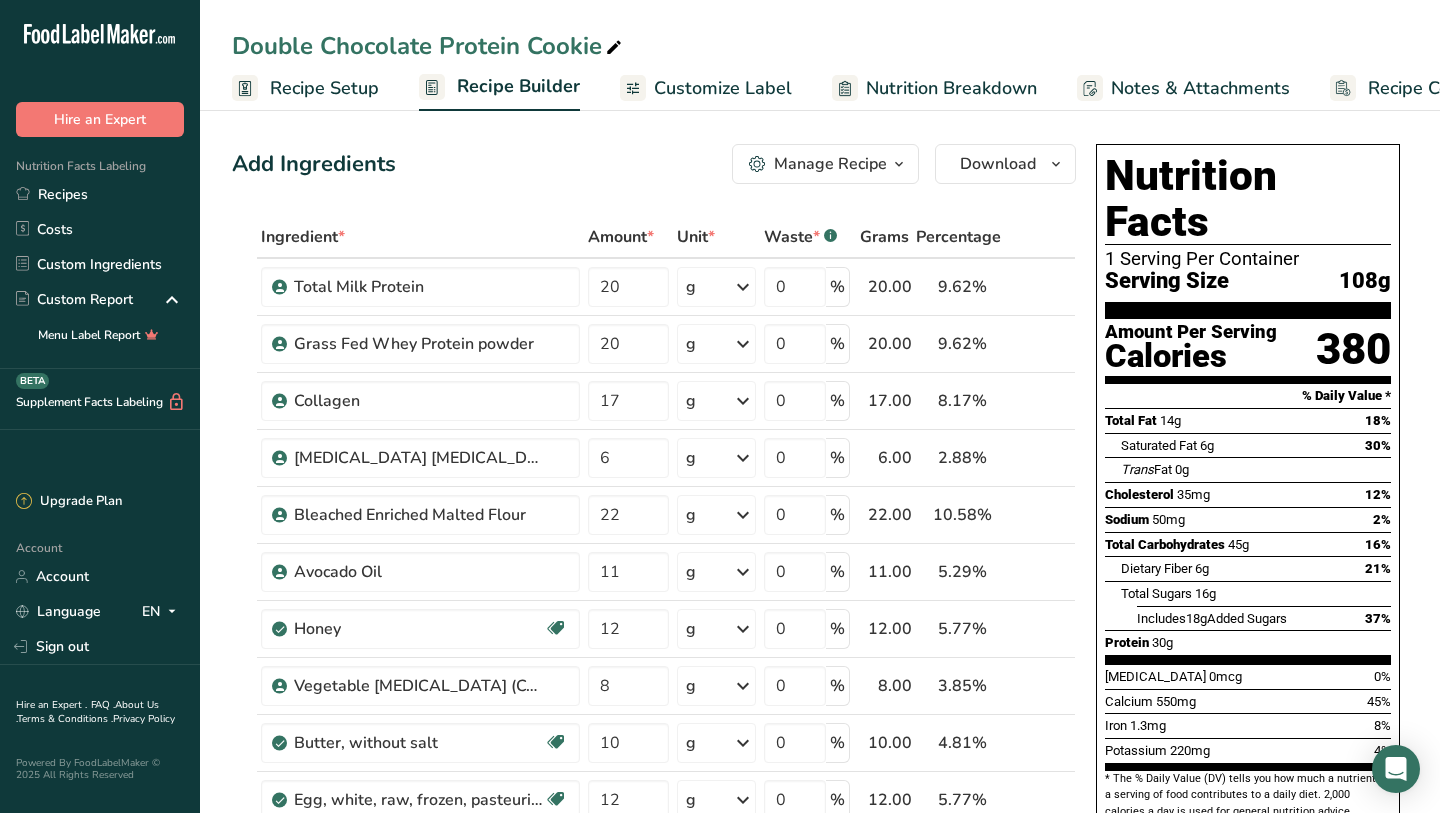 scroll, scrollTop: 268, scrollLeft: 0, axis: vertical 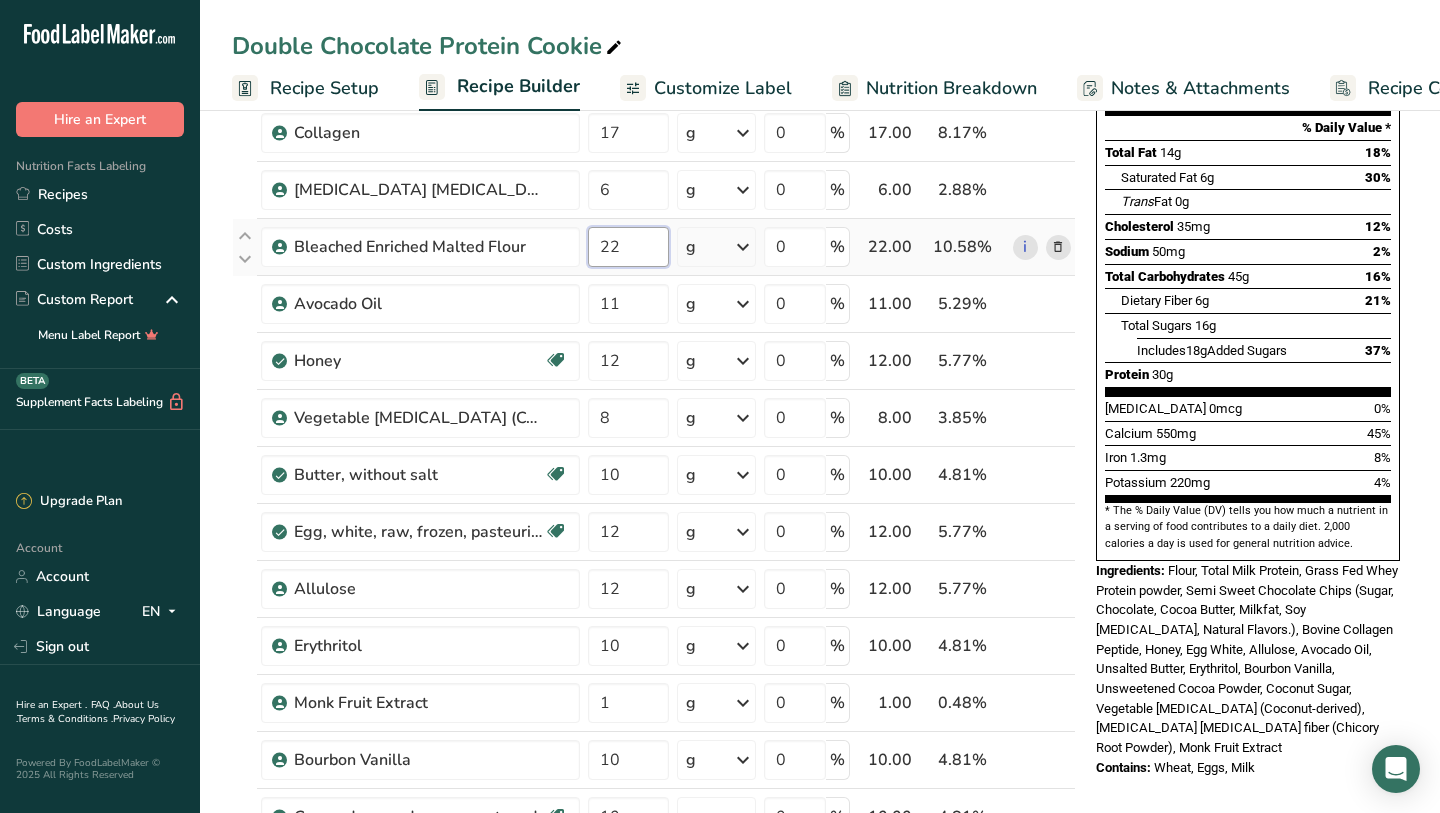 click on "22" at bounding box center [628, 247] 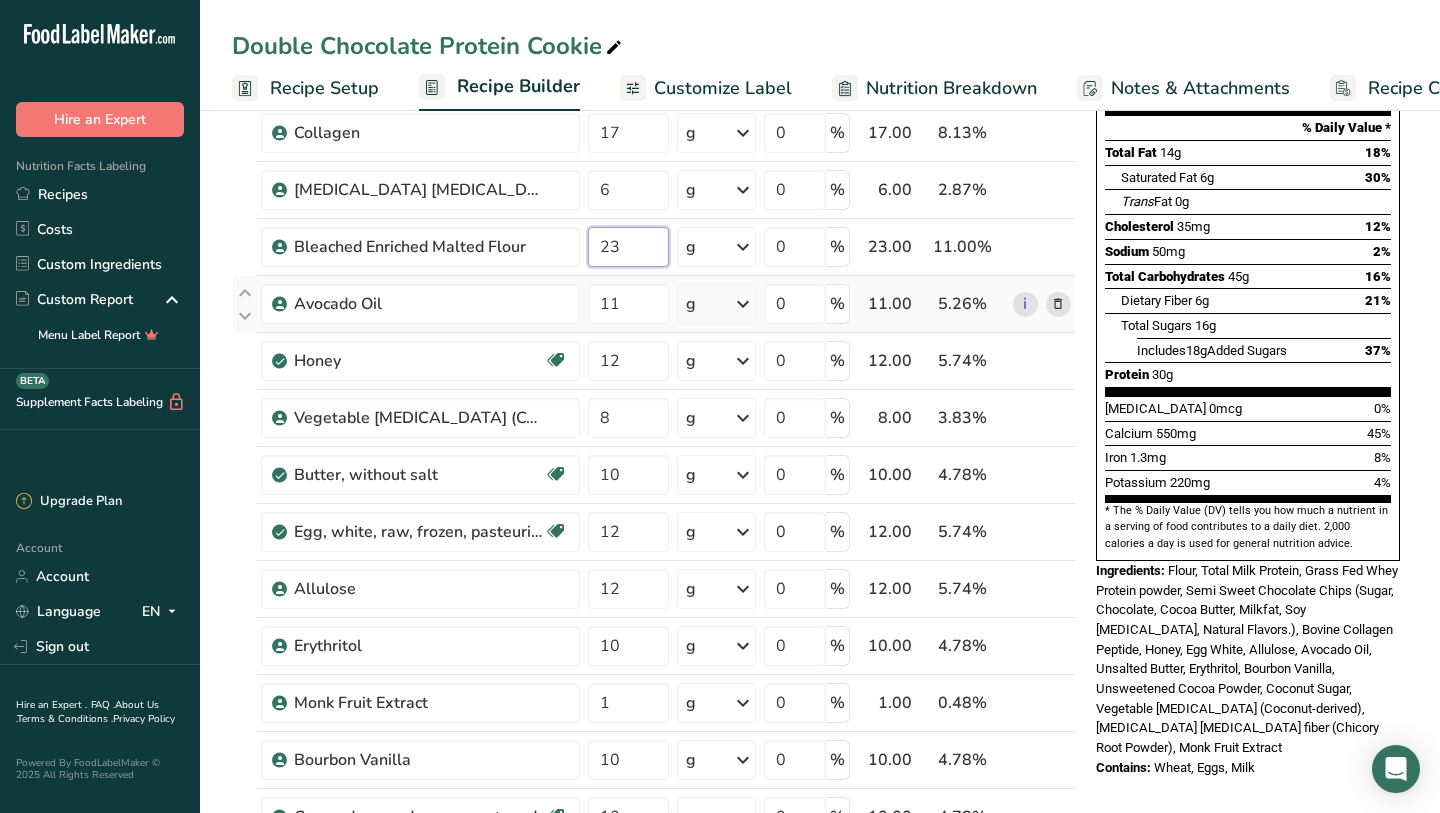 type on "23" 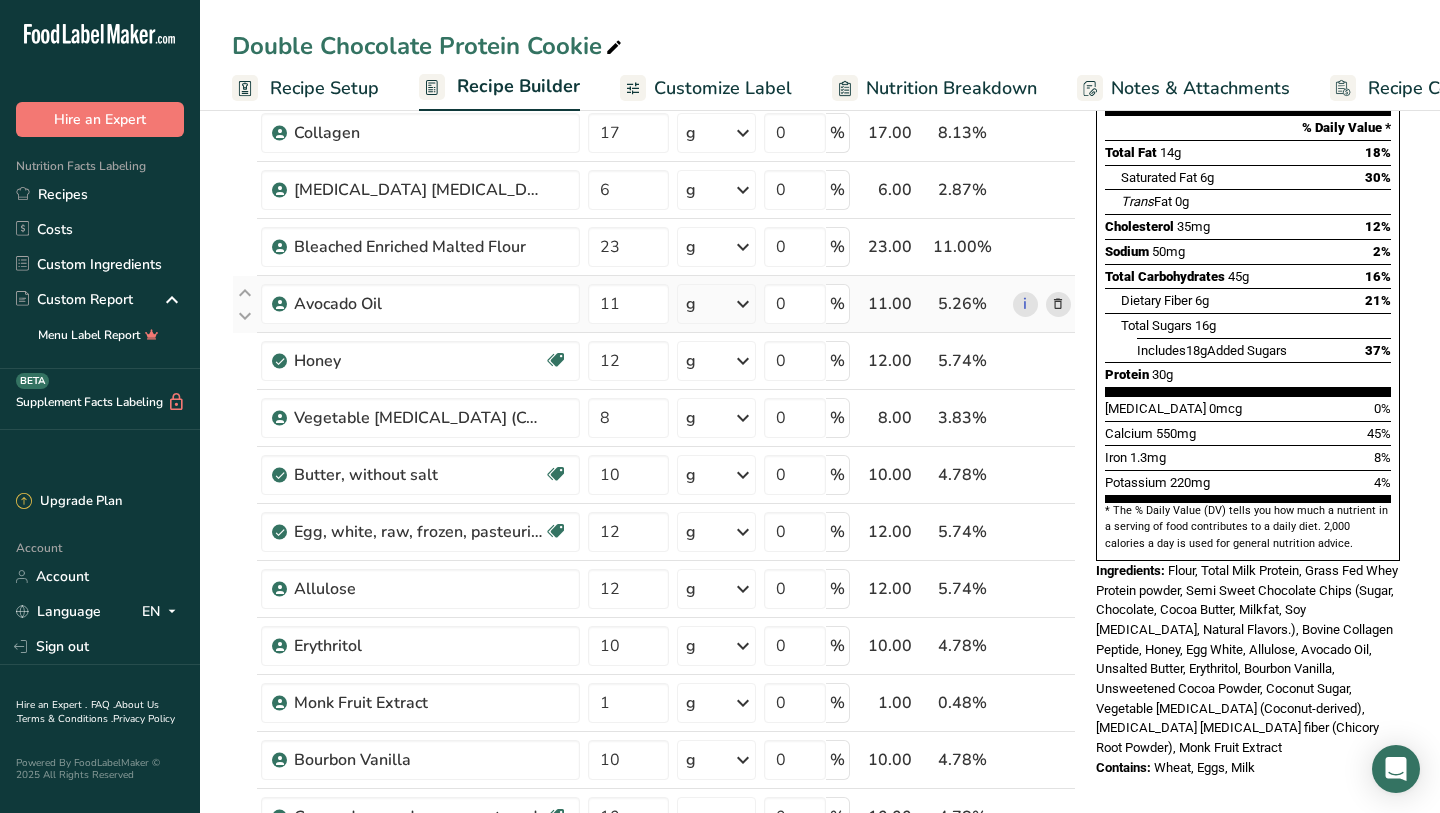 click on "Ingredient *
Amount *
Unit *
Waste *   .a-a{fill:#347362;}.b-a{fill:#fff;}          Grams
Percentage
Total Milk Protein
20
g
Weight Units
g
kg
mg
See more
Volume Units
l
mL
fl oz
See more
0
%
20.00
9.57%
i
Grass Fed Whey Protein powder
20
g
Weight Units
g
kg
mg
See more
Volume Units
l
mL
fl oz
See more
0
%
20.00
9.57%
i
17" at bounding box center (654, 545) 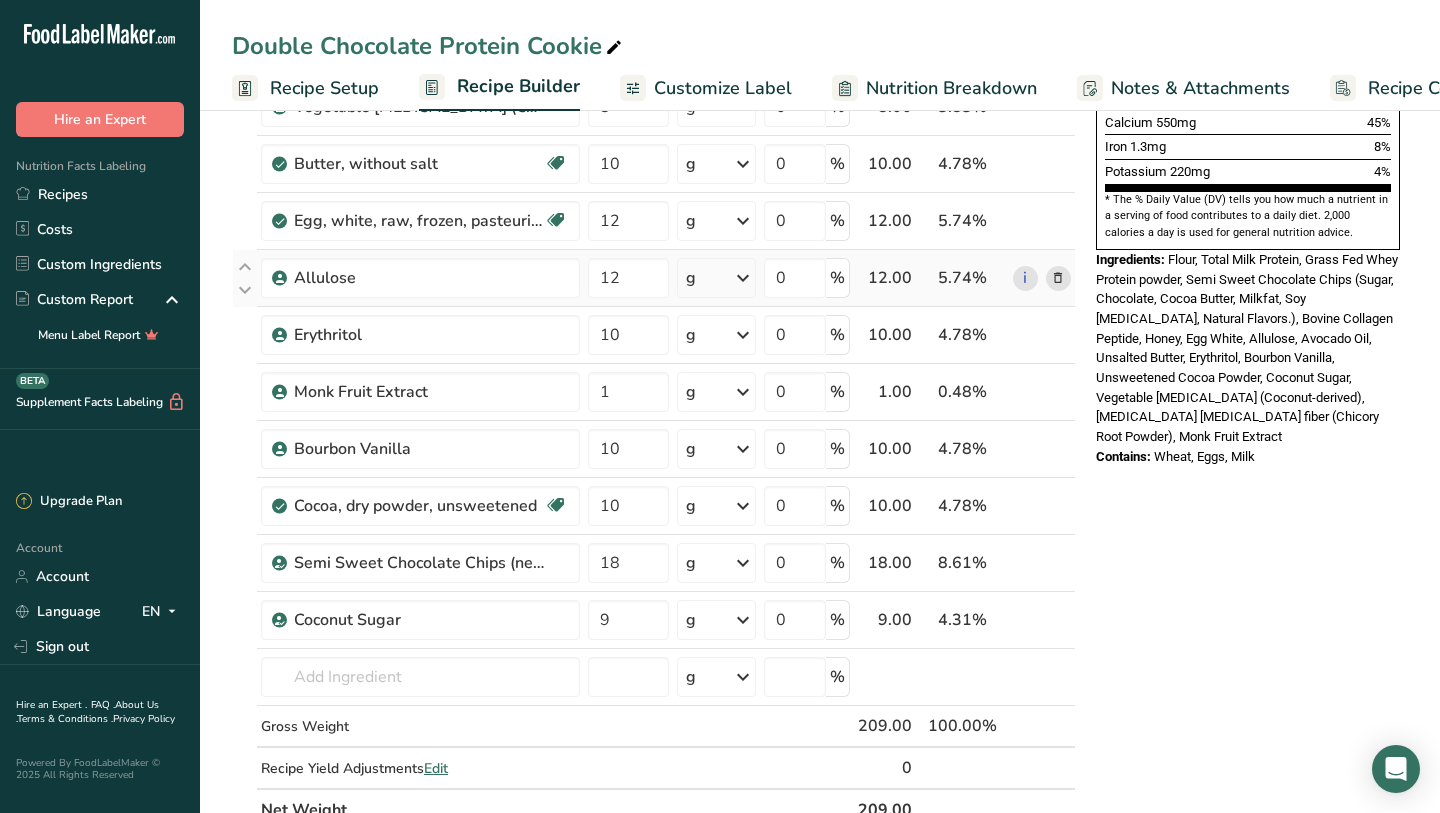 scroll, scrollTop: 613, scrollLeft: 0, axis: vertical 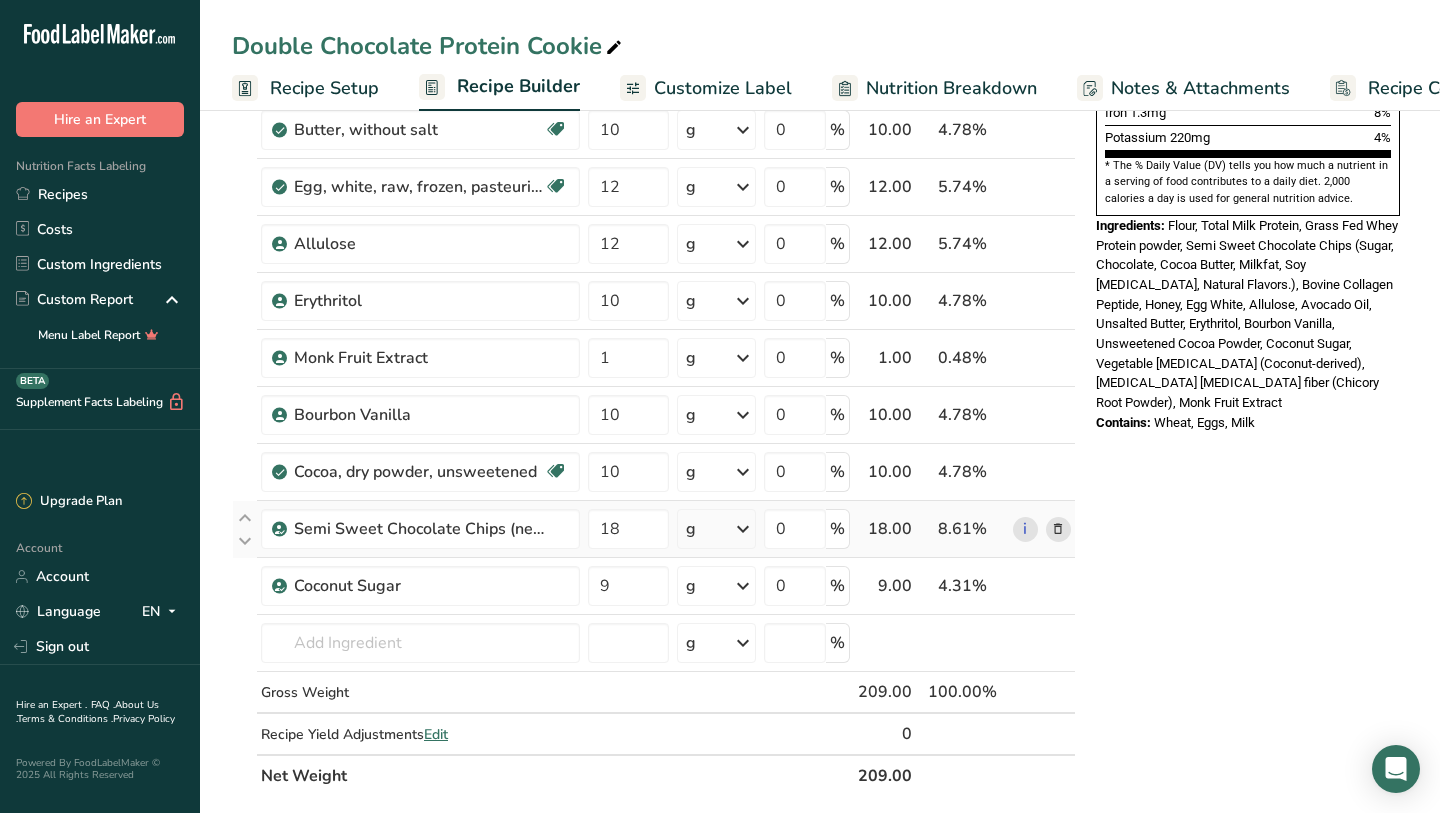 click at bounding box center (1058, 529) 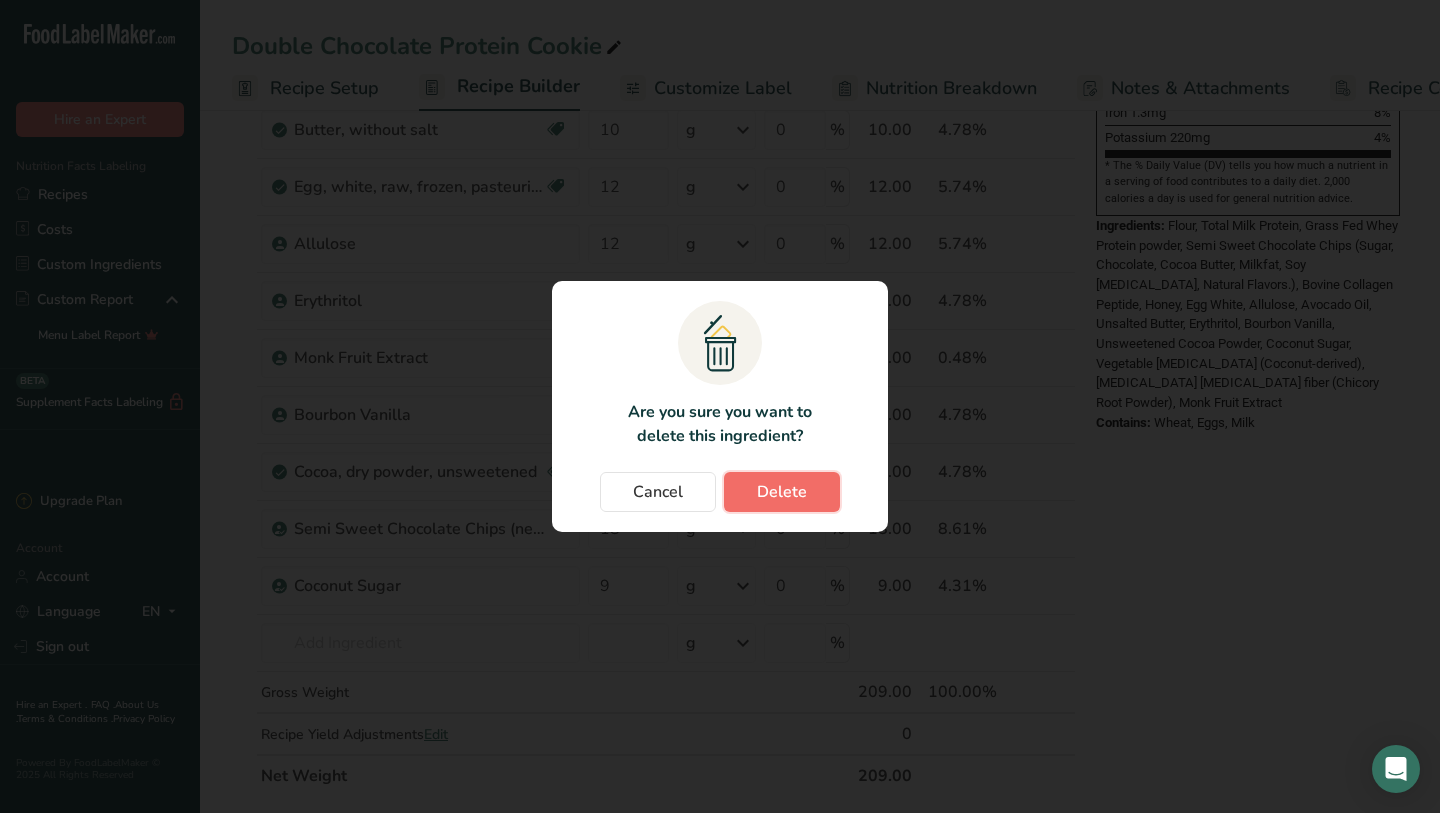 click on "Delete" at bounding box center [782, 492] 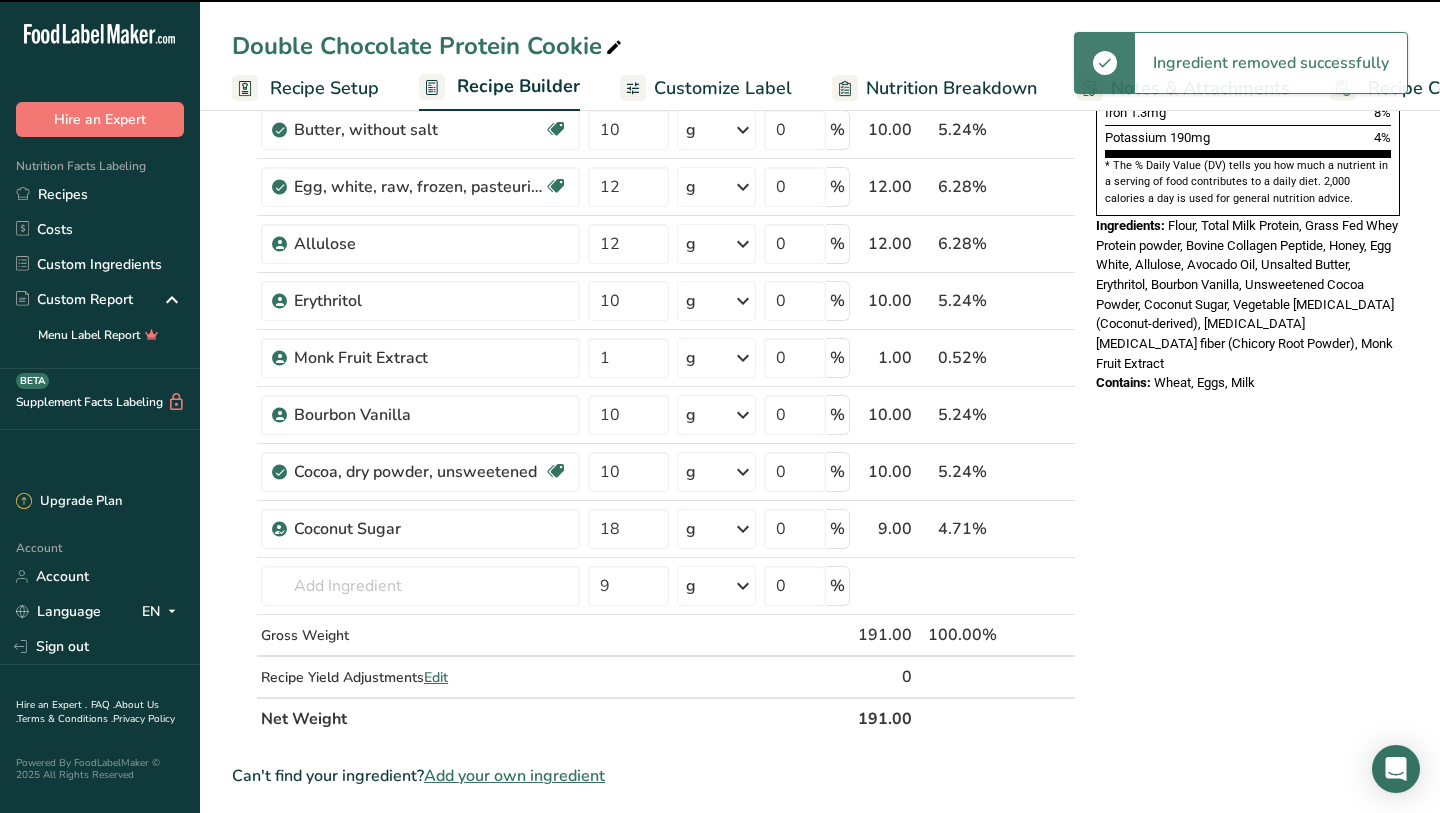 type on "9" 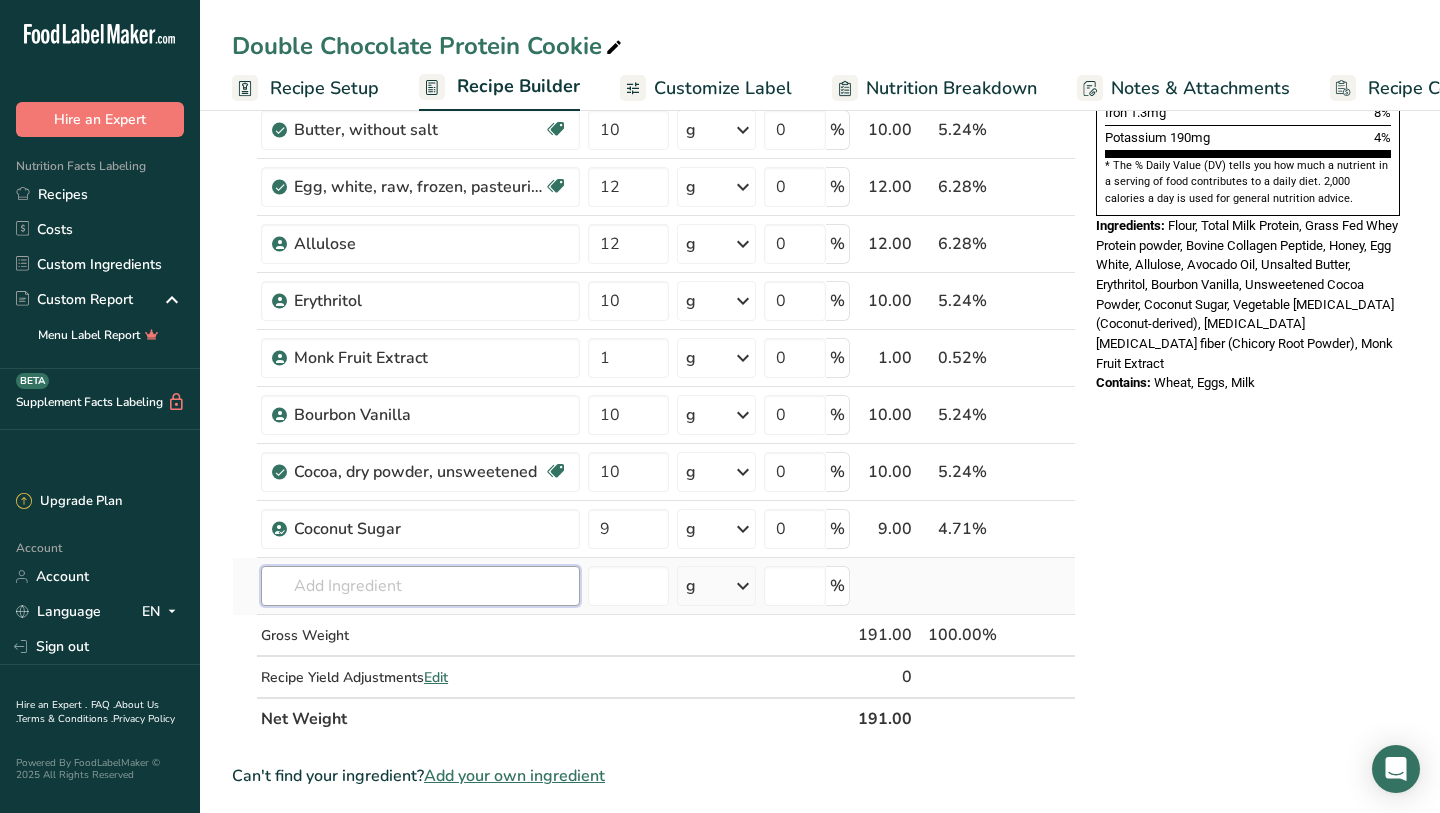 click at bounding box center (420, 586) 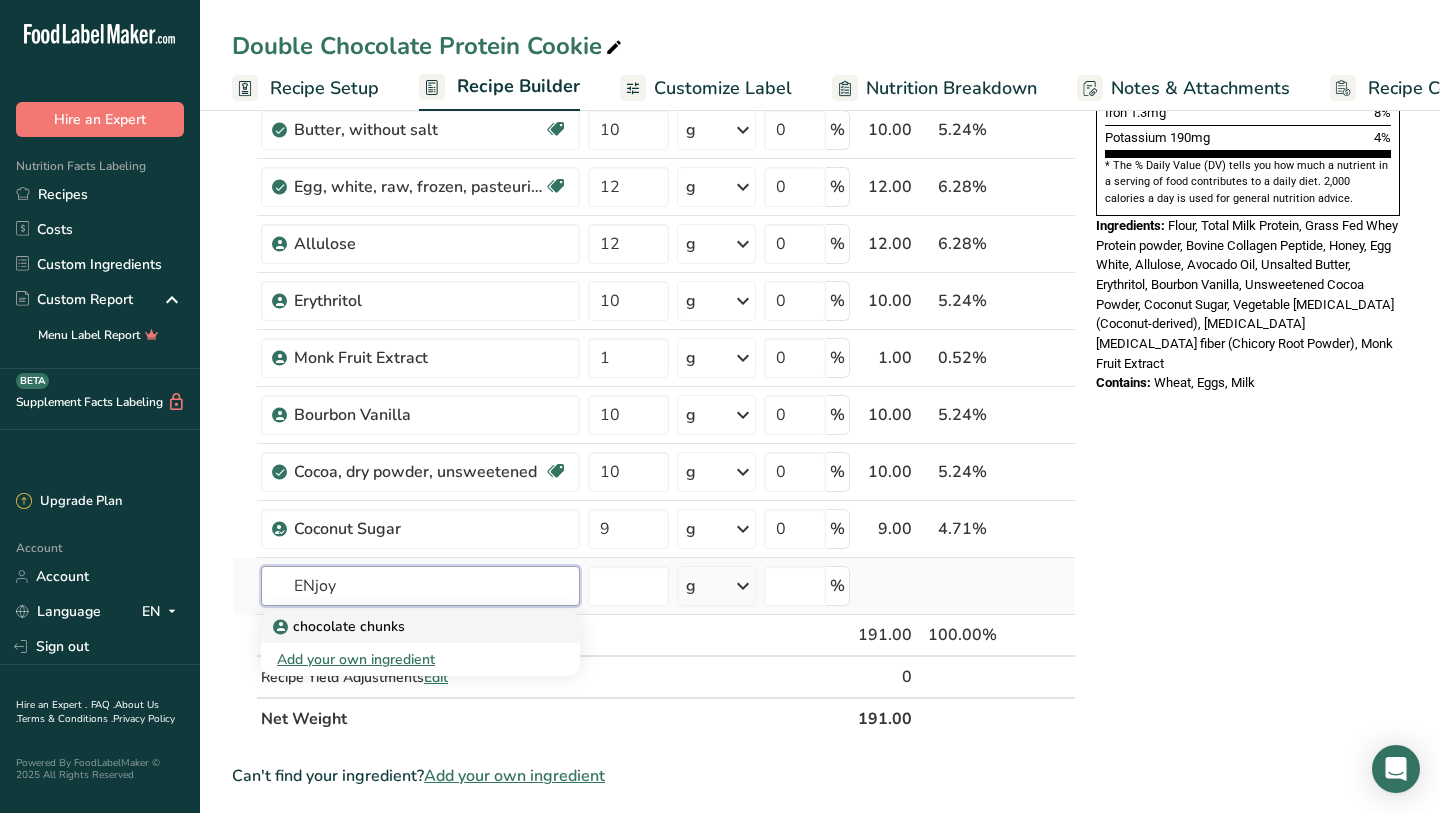 type on "ENjoy" 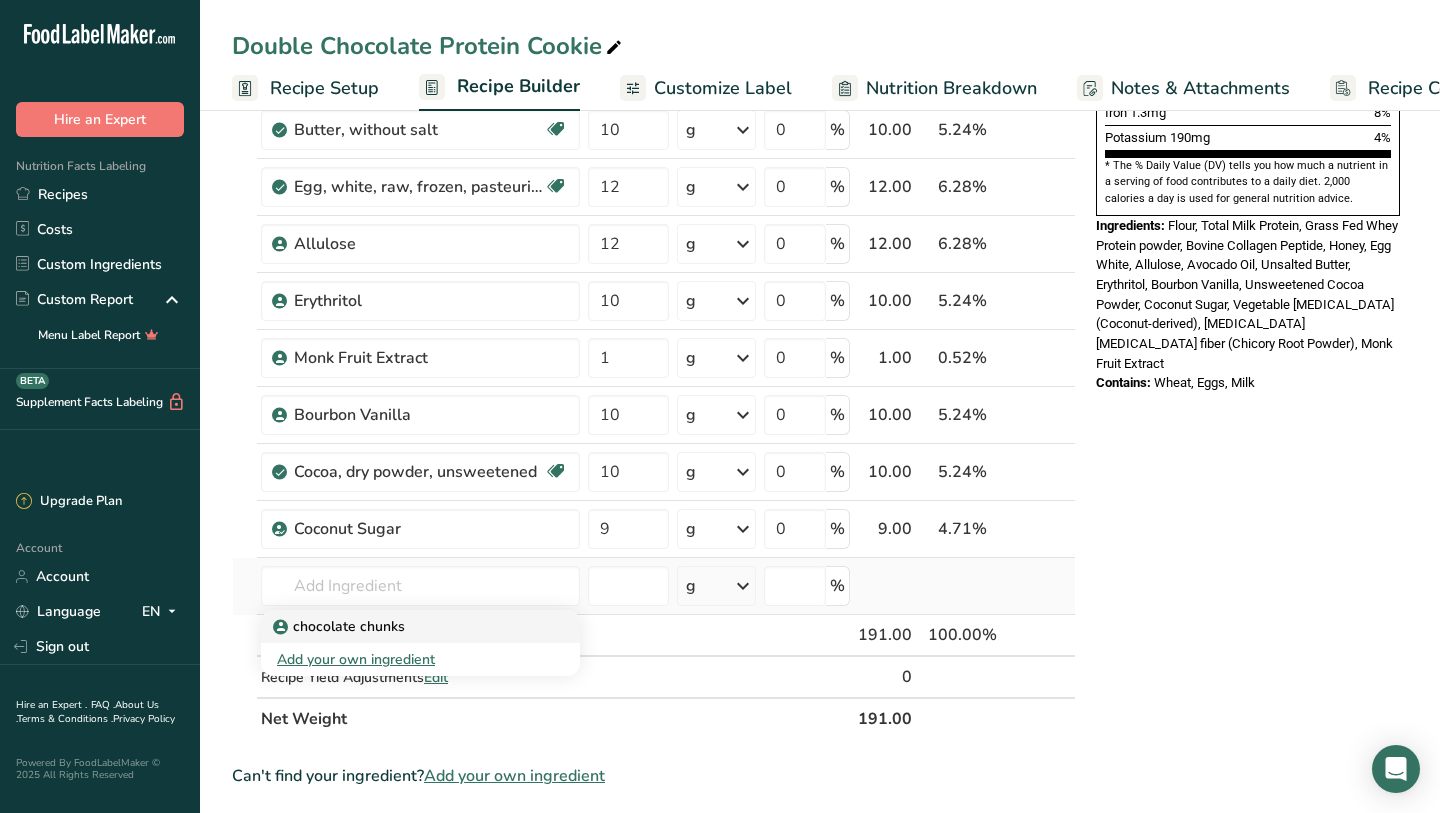 click on "chocolate chunks" at bounding box center (404, 626) 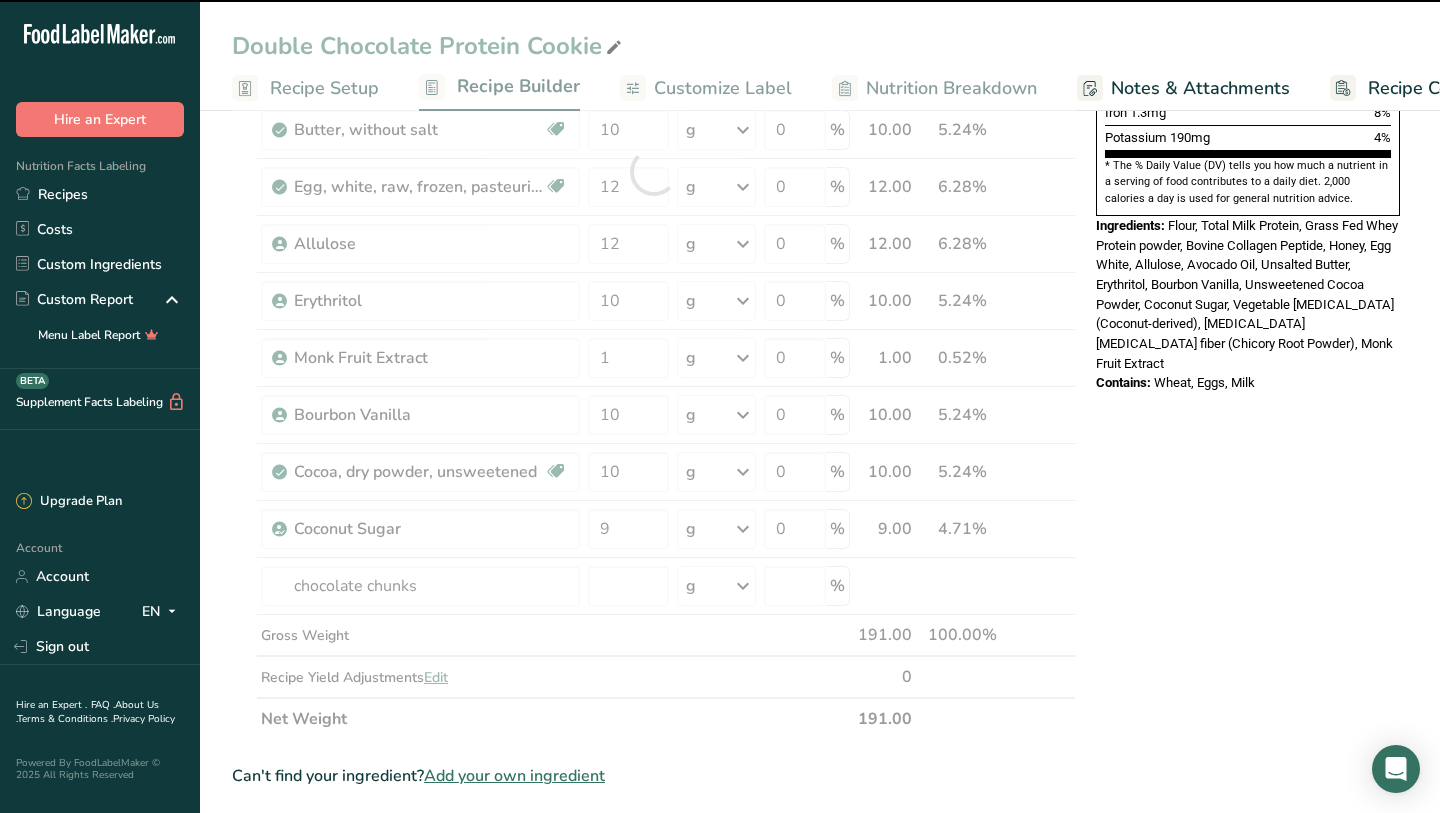 type on "0" 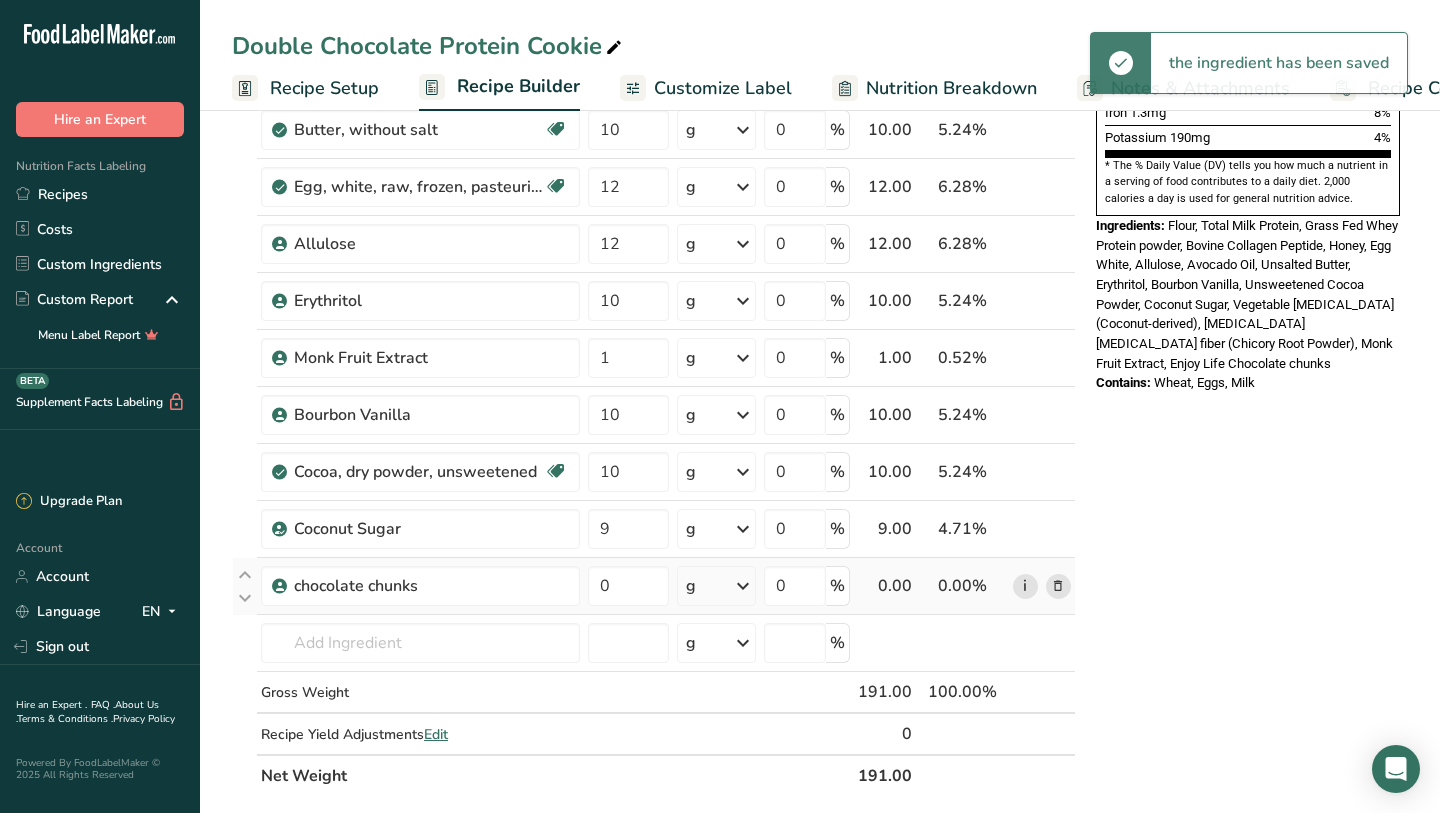 click on "i" at bounding box center [1025, 586] 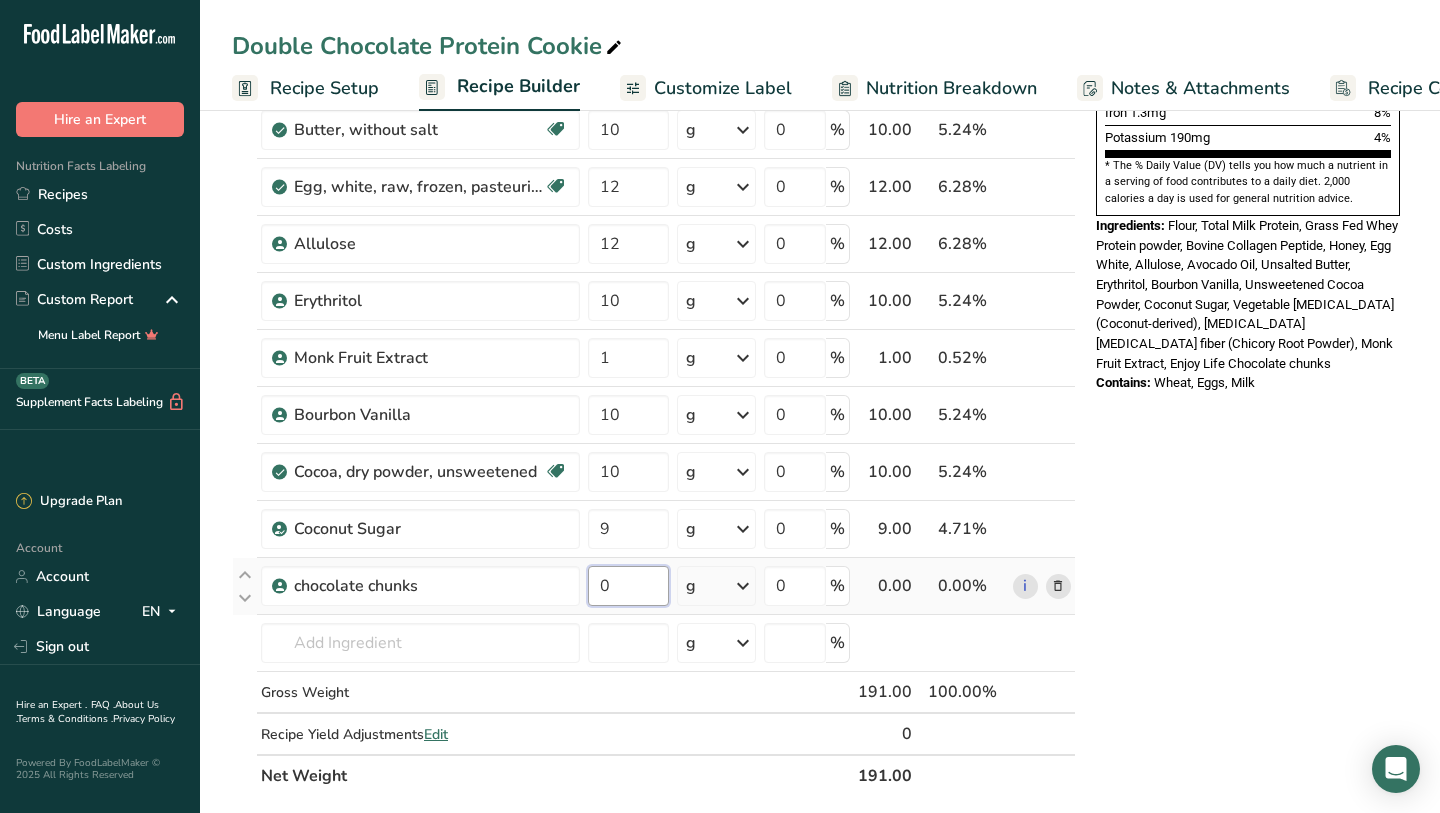 click on "0" at bounding box center [628, 586] 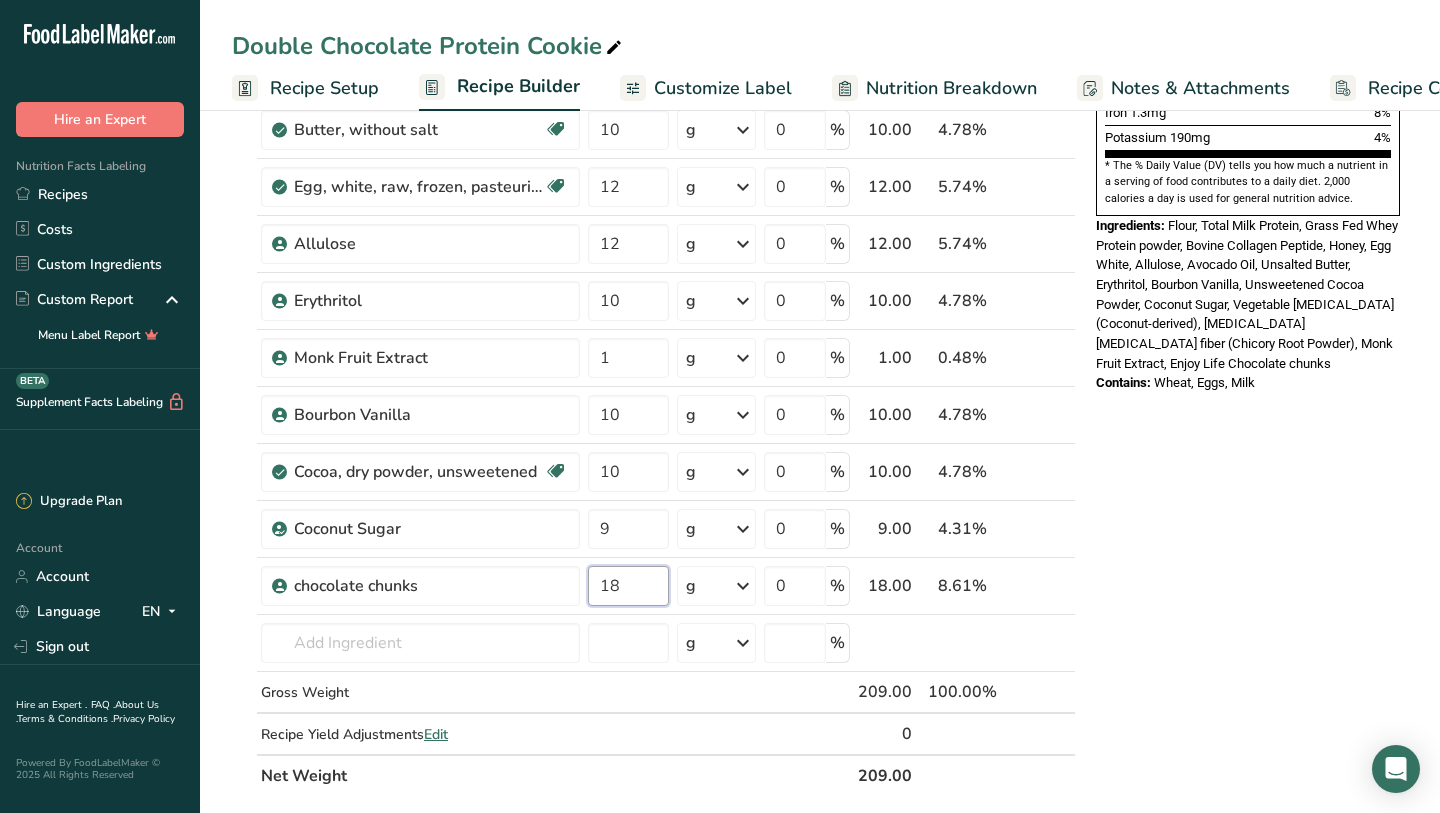 type on "18" 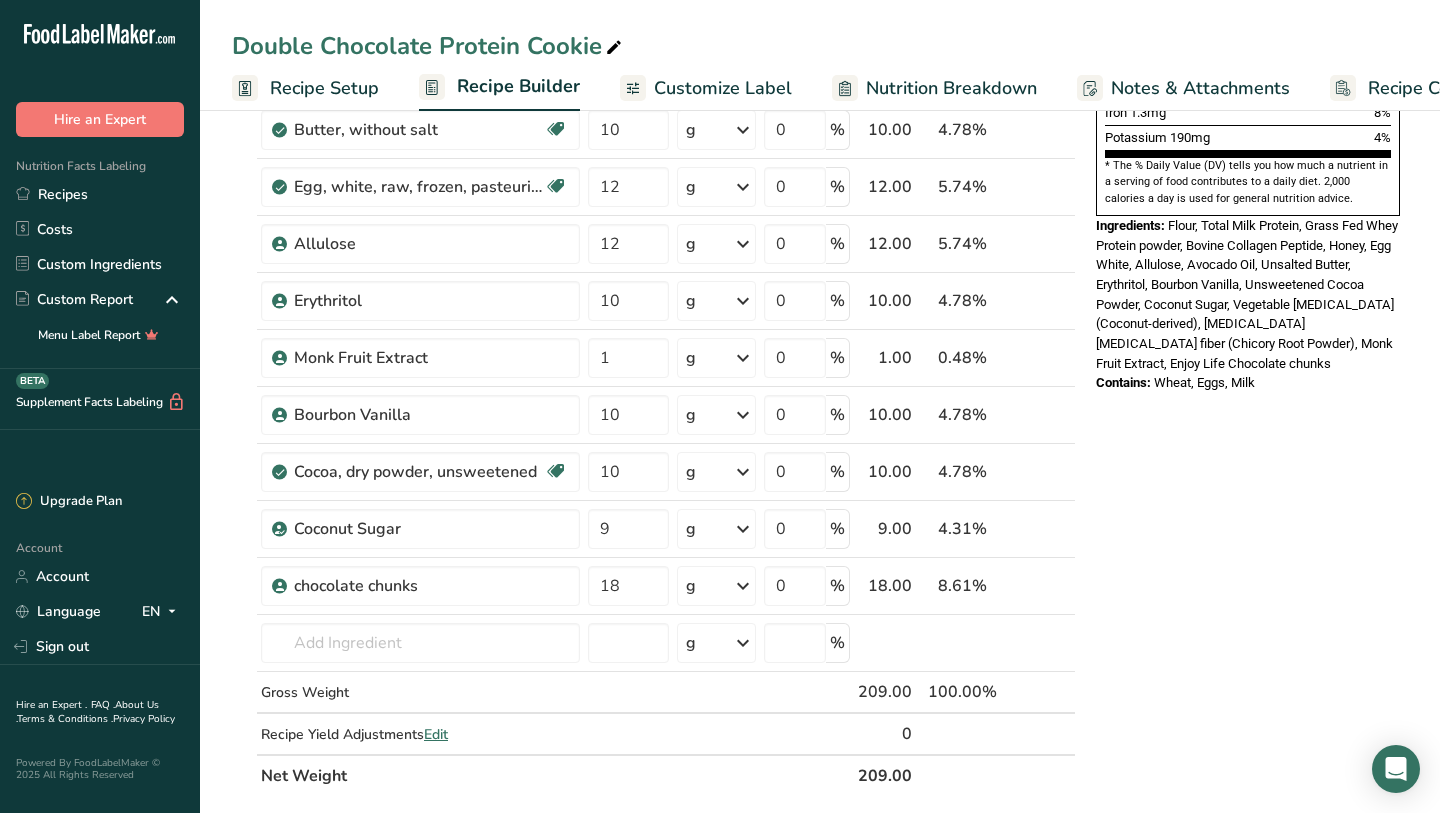 click on "Add Ingredients
Manage Recipe         Delete Recipe           Duplicate Recipe             Scale Recipe             Save as Sub-Recipe   .a-a{fill:#347362;}.b-a{fill:#fff;}                               Nutrition Breakdown                 Recipe Card
NEW
[MEDICAL_DATA] Pattern Report             Activity History
Download
Choose your preferred label style
Standard FDA label
Standard FDA label
The most common format for nutrition facts labels in compliance with the FDA's typeface, style and requirements
Tabular FDA label
A label format compliant with the FDA regulations presented in a tabular (horizontal) display.
Linear FDA label
A simple linear display for small sized packages.
Simplified FDA label" at bounding box center (820, 478) 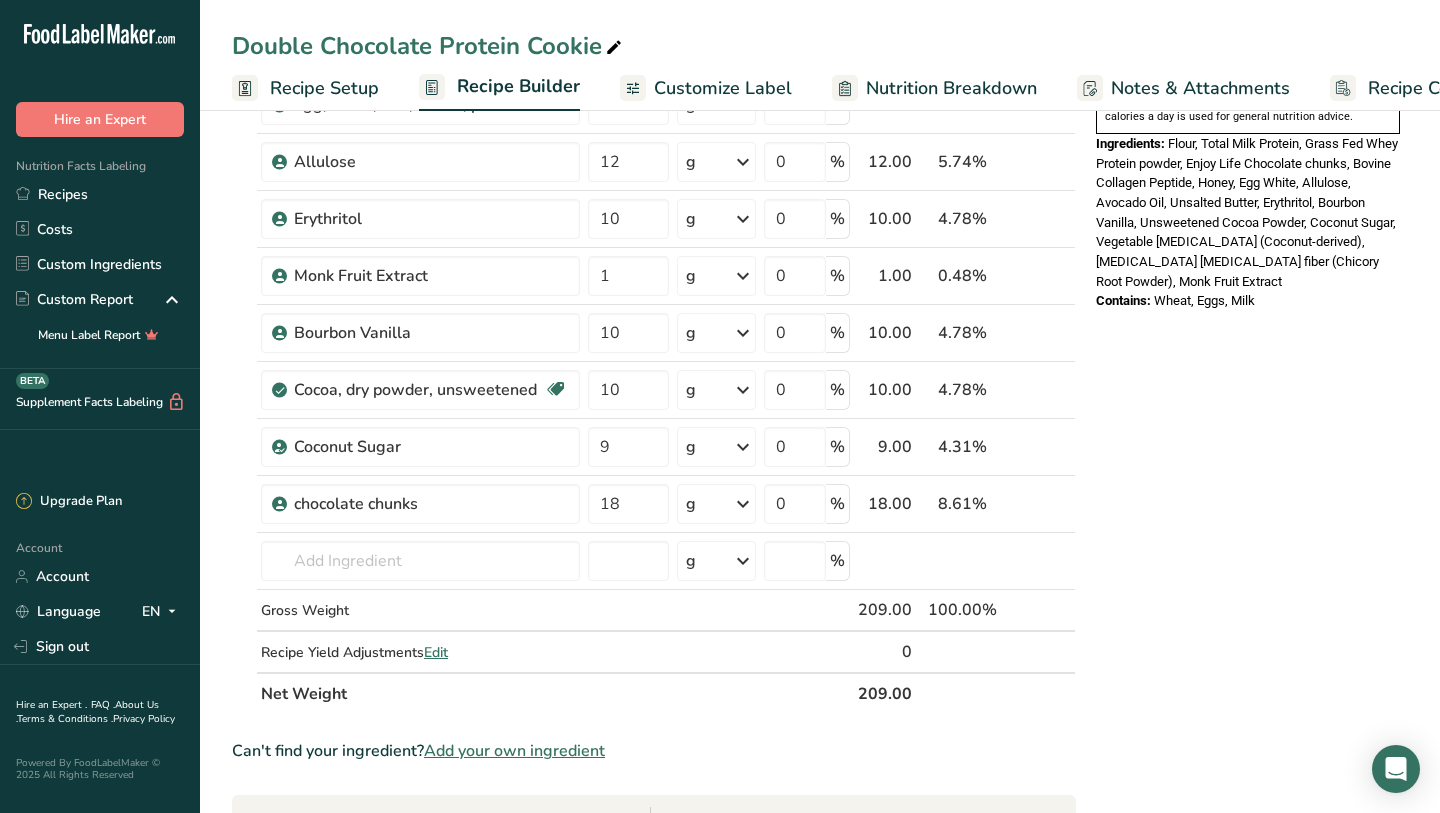 scroll, scrollTop: 699, scrollLeft: 0, axis: vertical 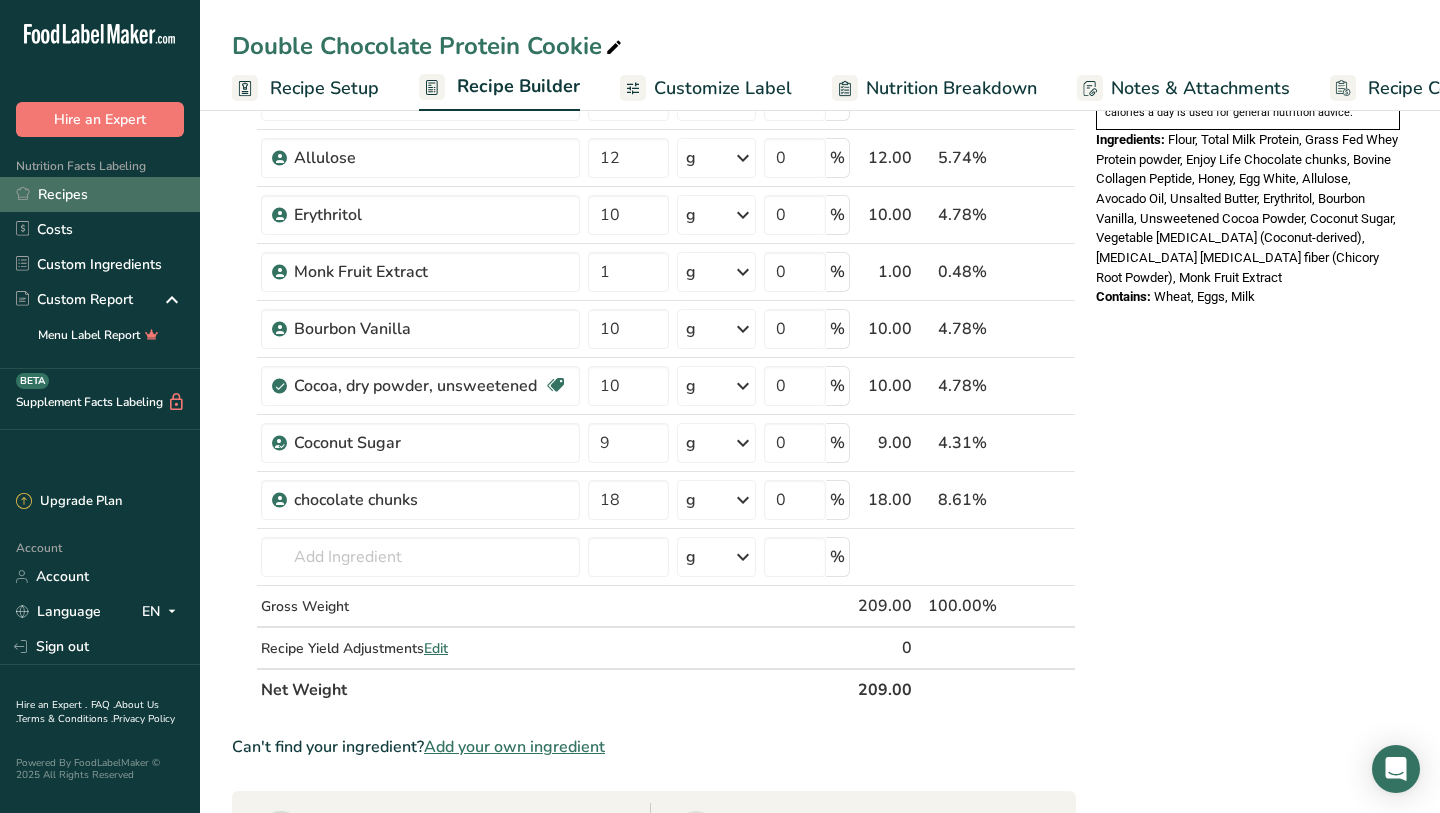 click on "Recipes" at bounding box center (100, 194) 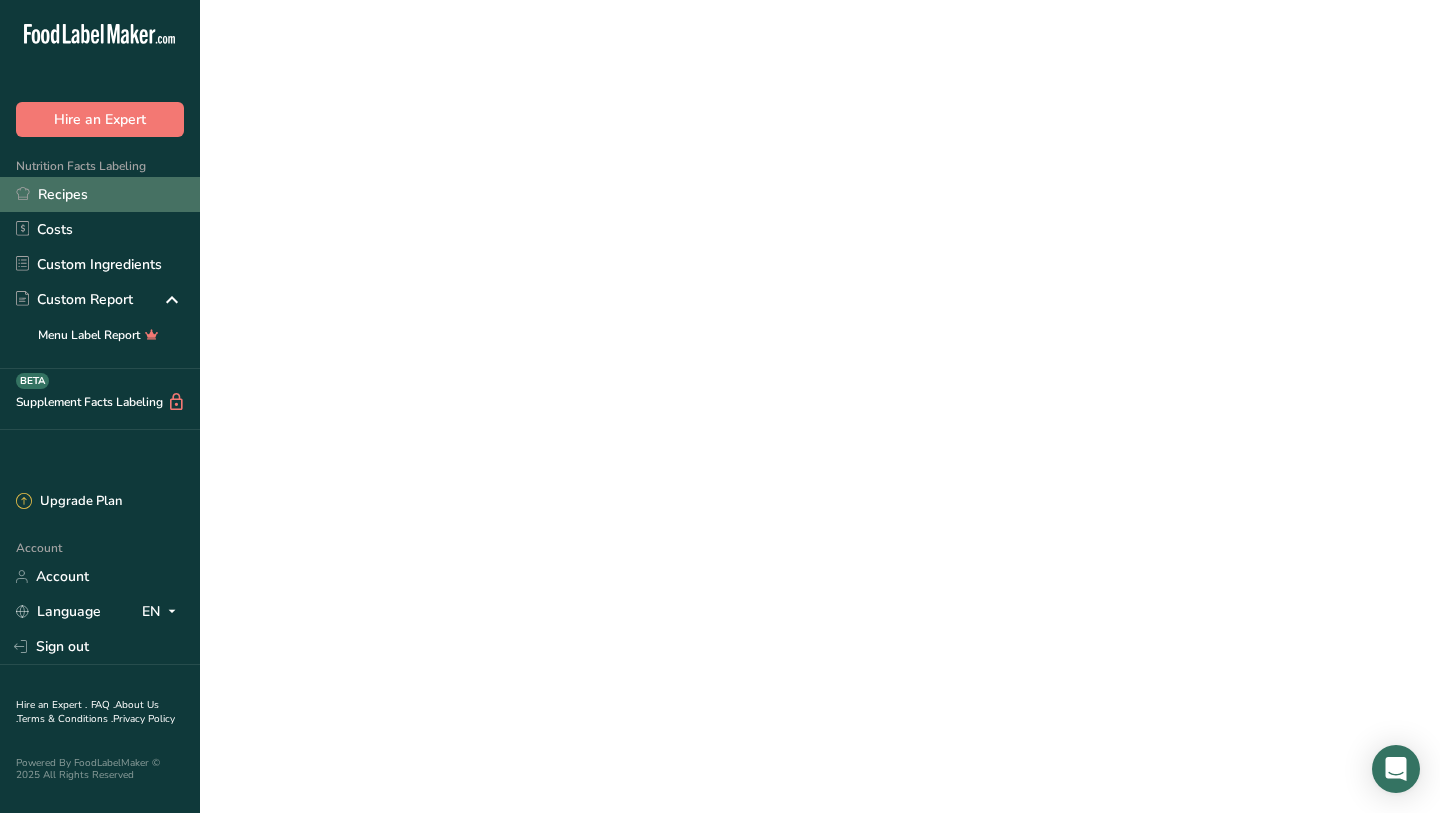 scroll, scrollTop: 0, scrollLeft: 0, axis: both 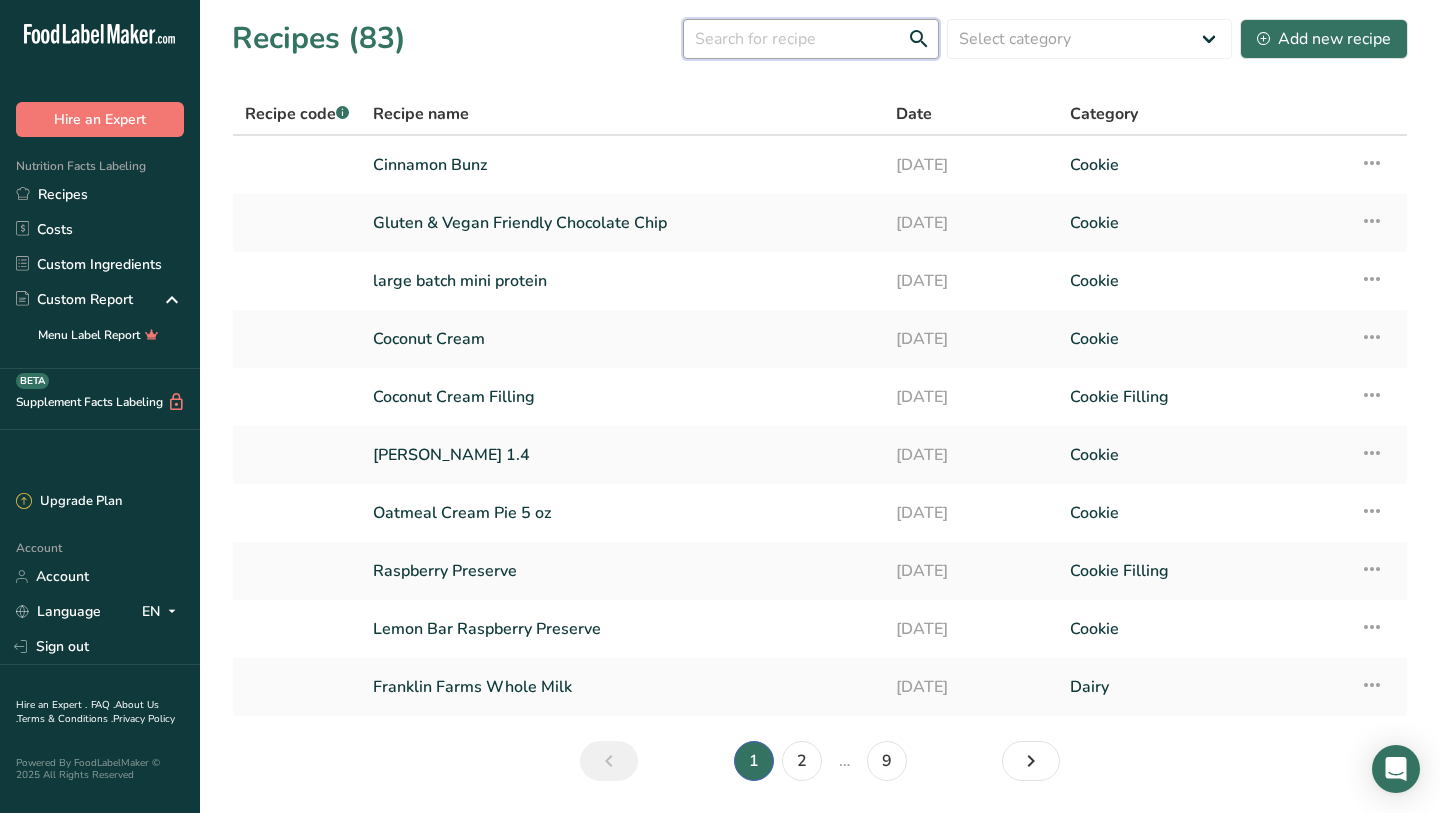 click at bounding box center (811, 39) 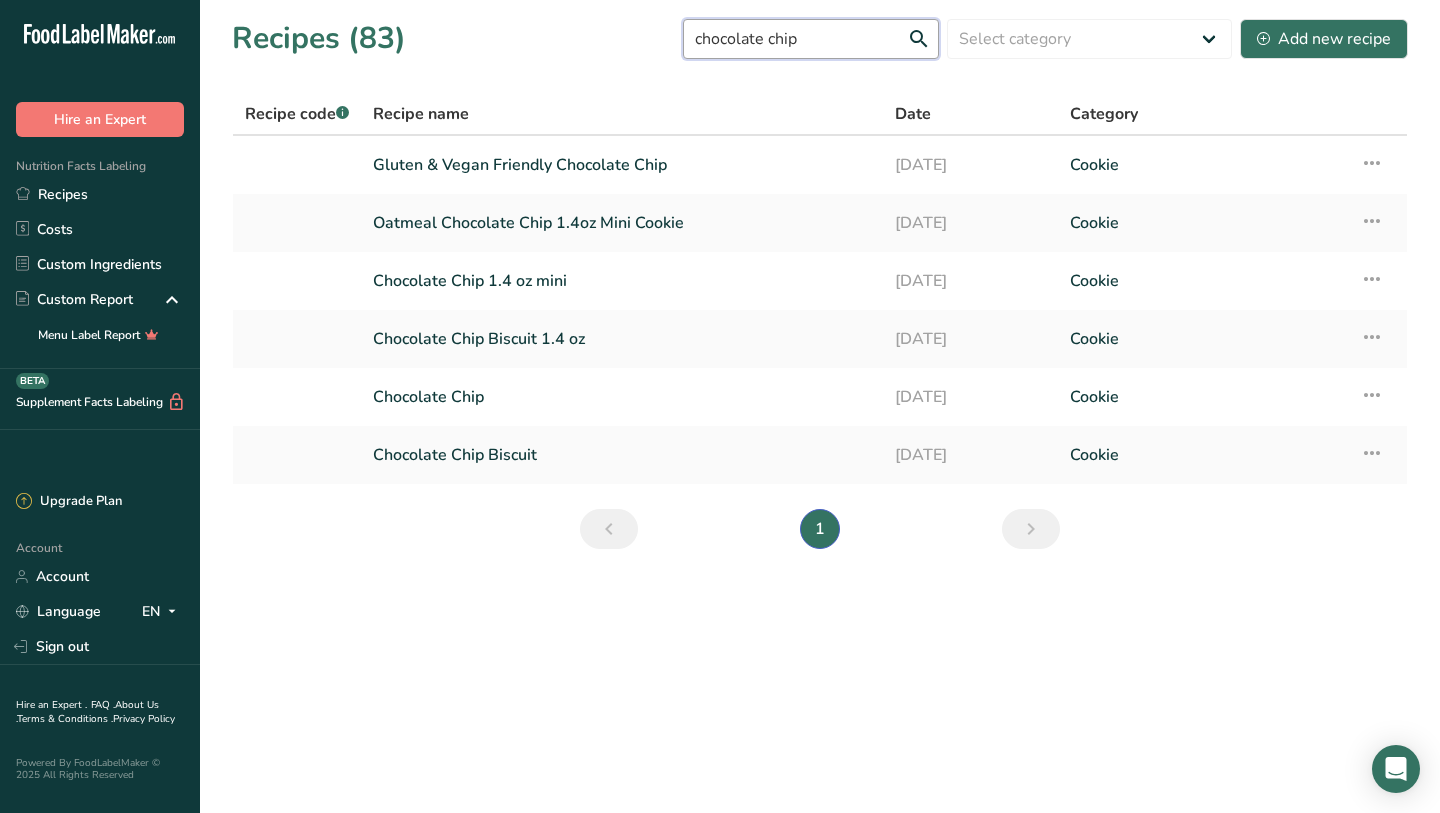 drag, startPoint x: 841, startPoint y: 38, endPoint x: 612, endPoint y: 35, distance: 229.01965 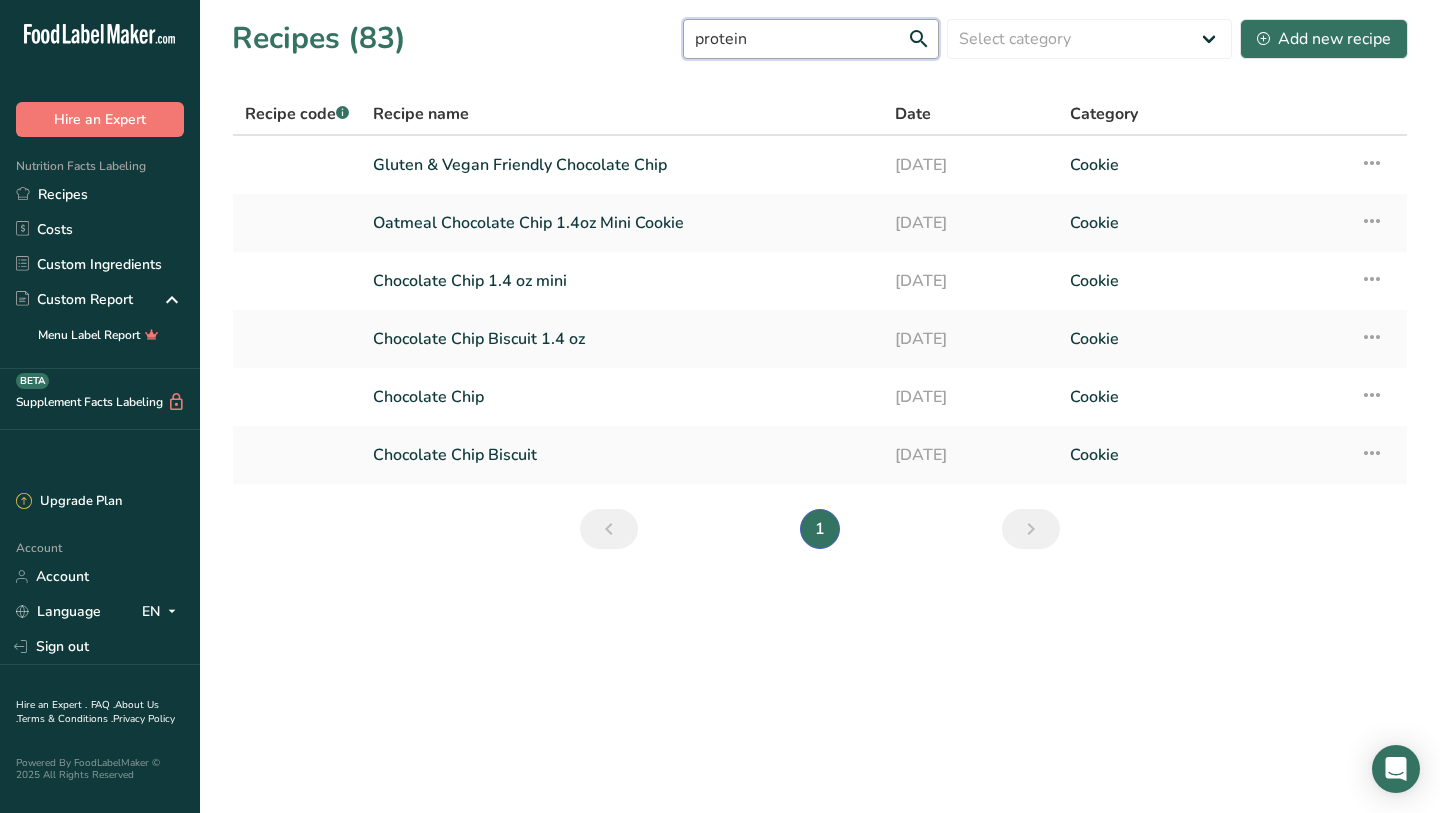 type on "protein" 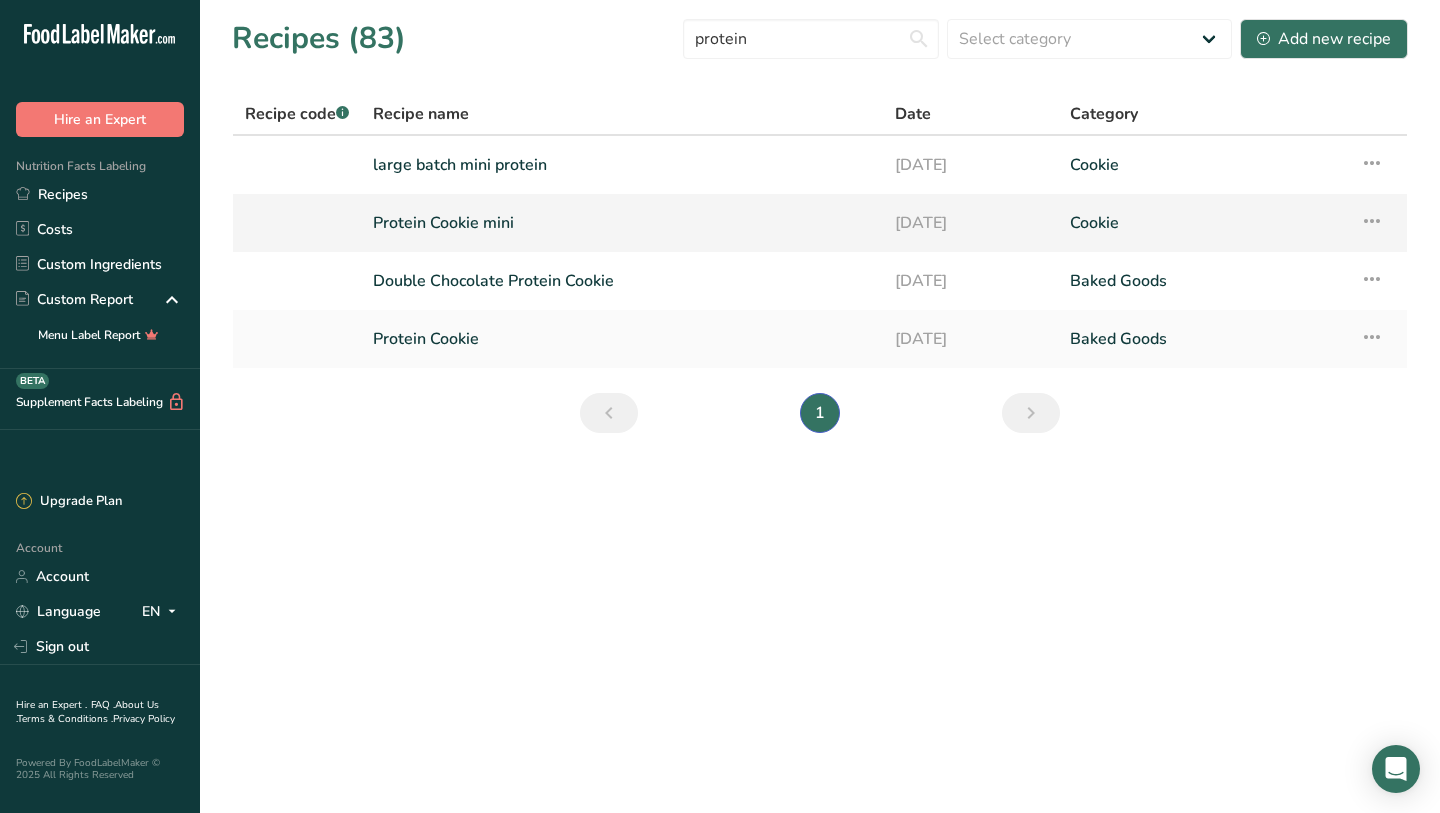 click on "Protein Cookie mini" at bounding box center [622, 223] 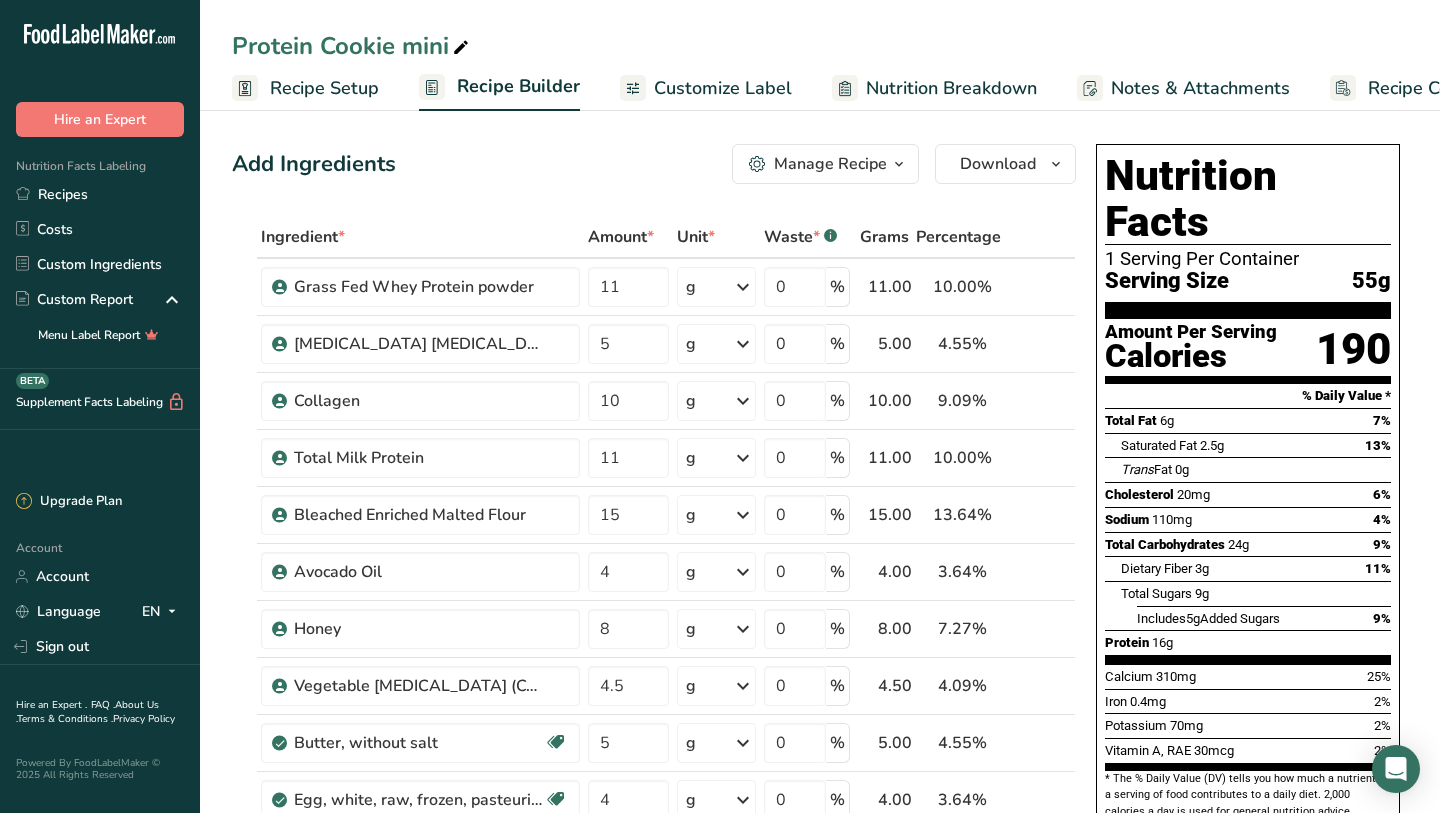 click on "Protein Cookie mini" at bounding box center [352, 46] 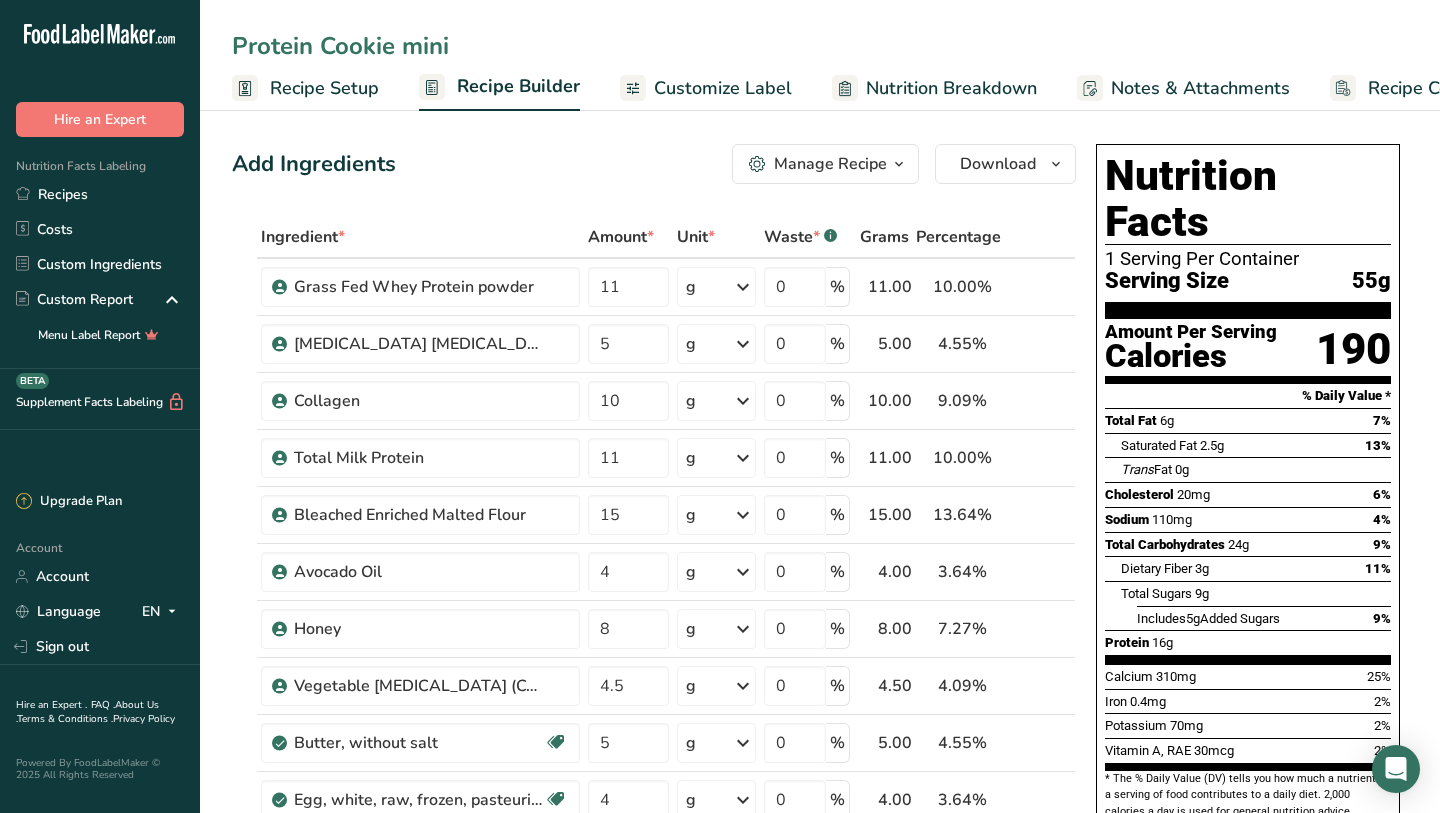 drag, startPoint x: 388, startPoint y: 43, endPoint x: 224, endPoint y: 30, distance: 164.51443 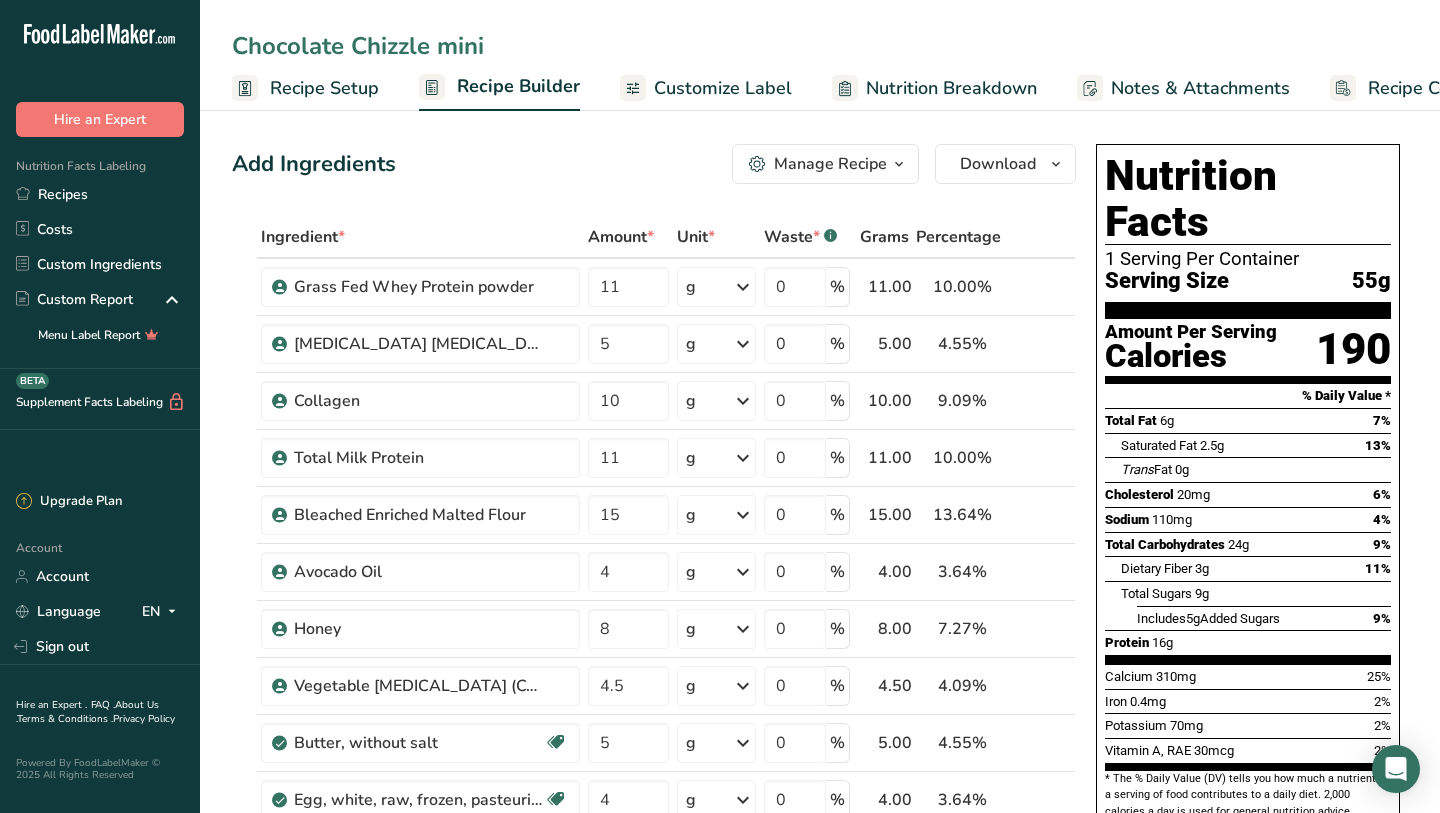 click on "Chocolate Chizzle mini" at bounding box center [820, 46] 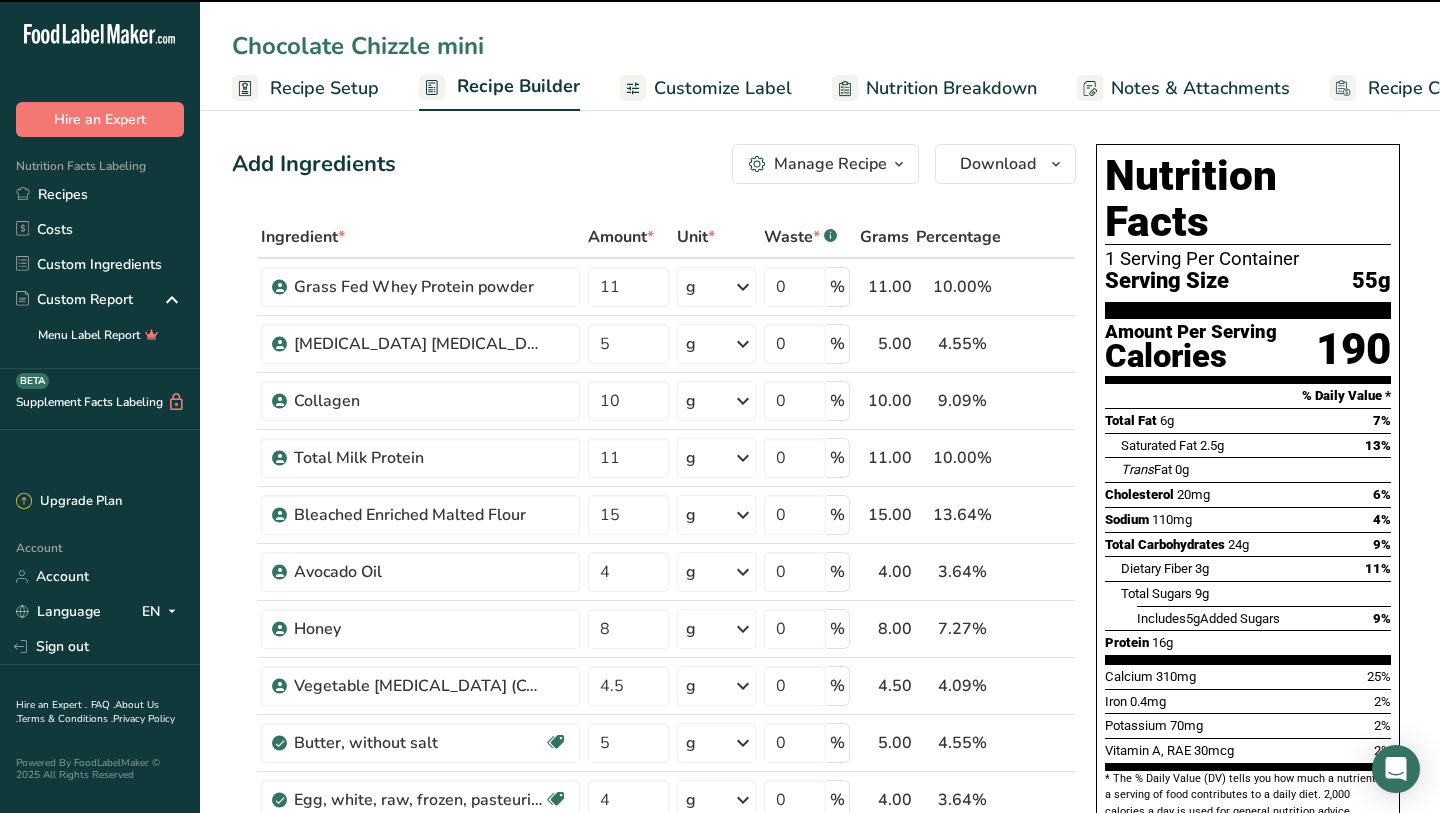 click on "Add Ingredients
Manage Recipe         Delete Recipe           Duplicate Recipe             Scale Recipe             Save as Sub-Recipe   .a-a{fill:#347362;}.b-a{fill:#fff;}                               Nutrition Breakdown                 Recipe Card
NEW
[MEDICAL_DATA] Pattern Report             Activity History
Download
Choose your preferred label style
Standard FDA label
Standard FDA label
The most common format for nutrition facts labels in compliance with the FDA's typeface, style and requirements
Tabular FDA label
A label format compliant with the FDA regulations presented in a tabular (horizontal) display.
Linear FDA label
A simple linear display for small sized packages.
Simplified FDA label" at bounding box center (660, 1119) 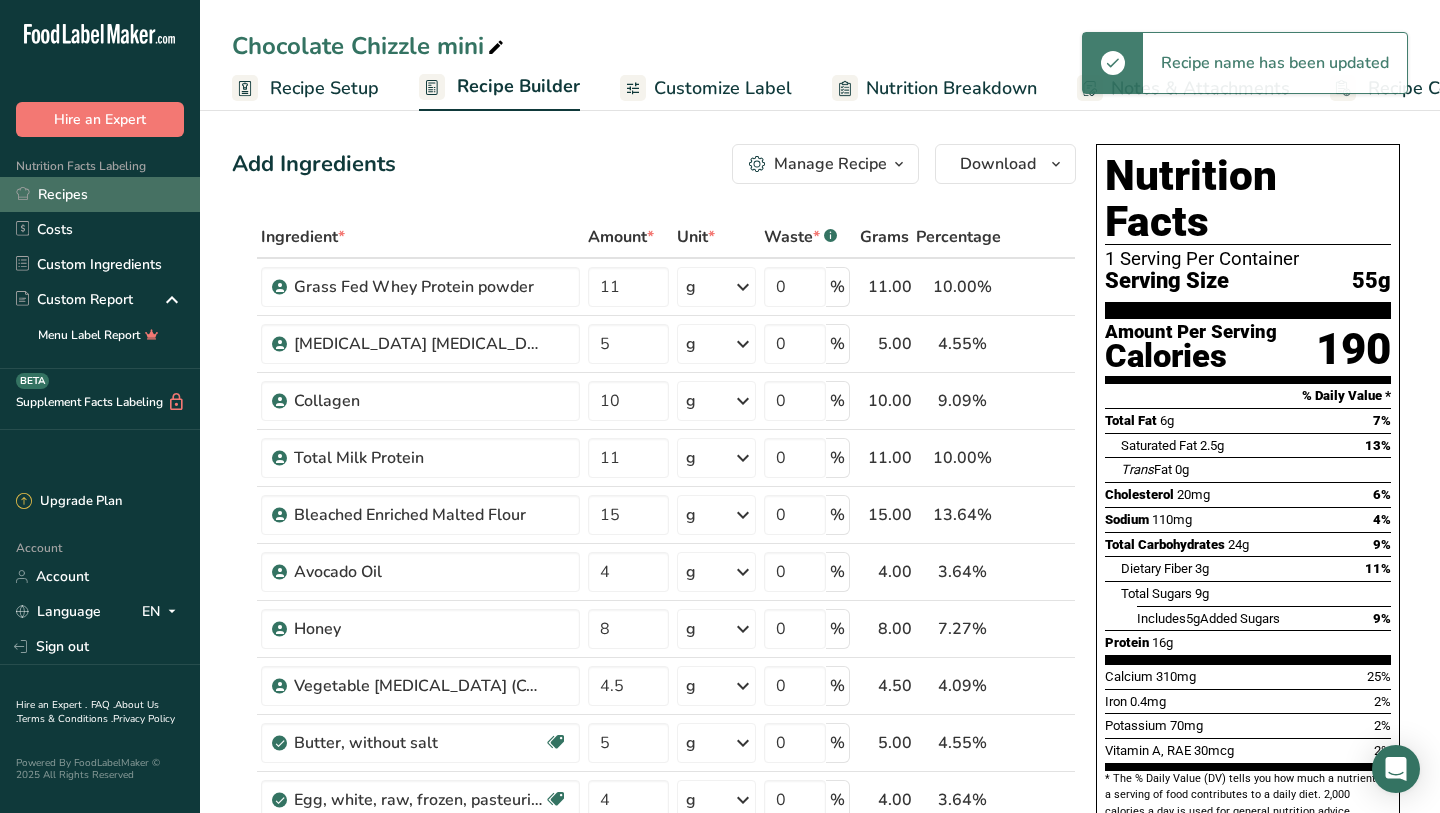 click on "Recipes" at bounding box center (100, 194) 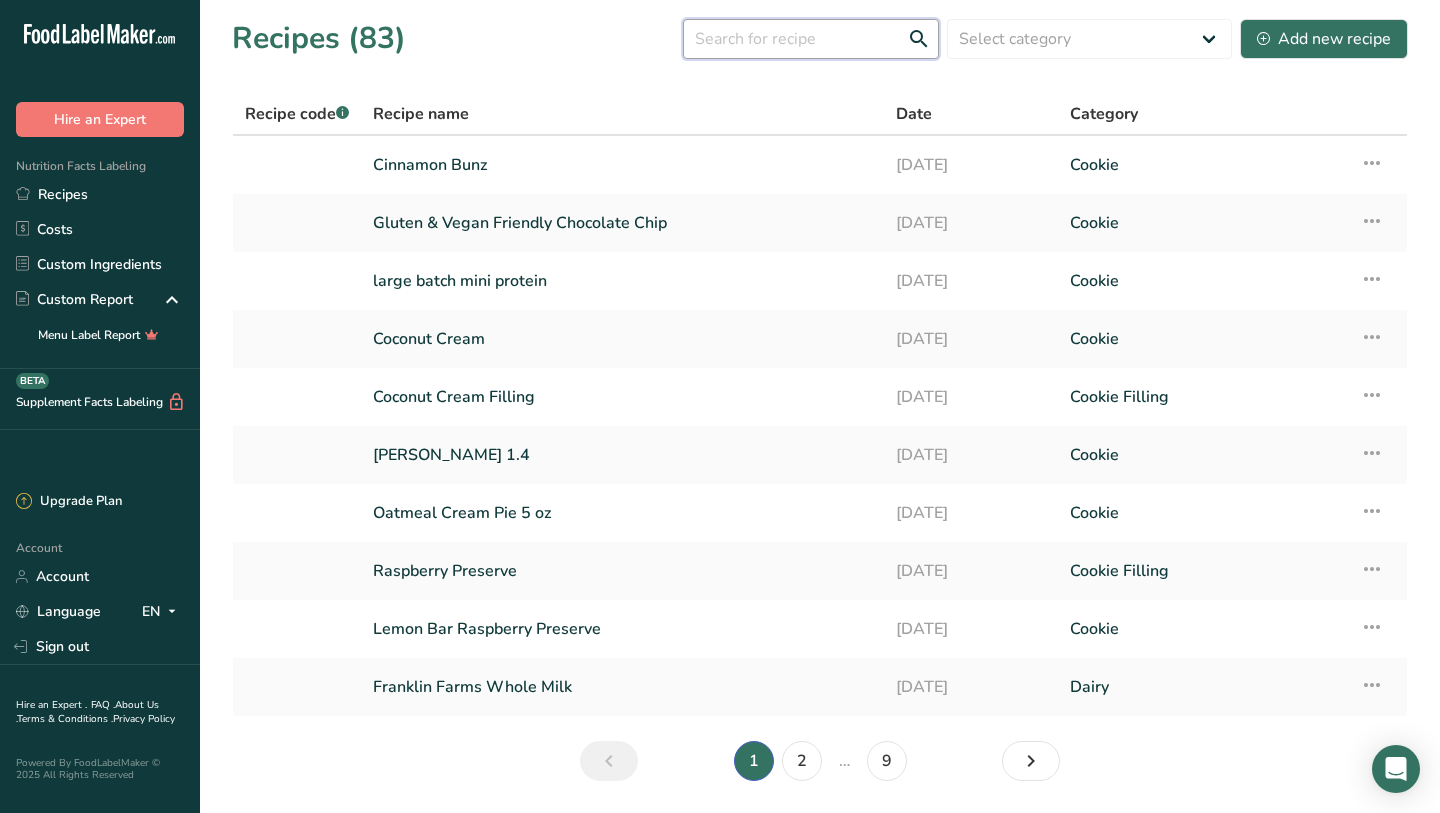 click at bounding box center (811, 39) 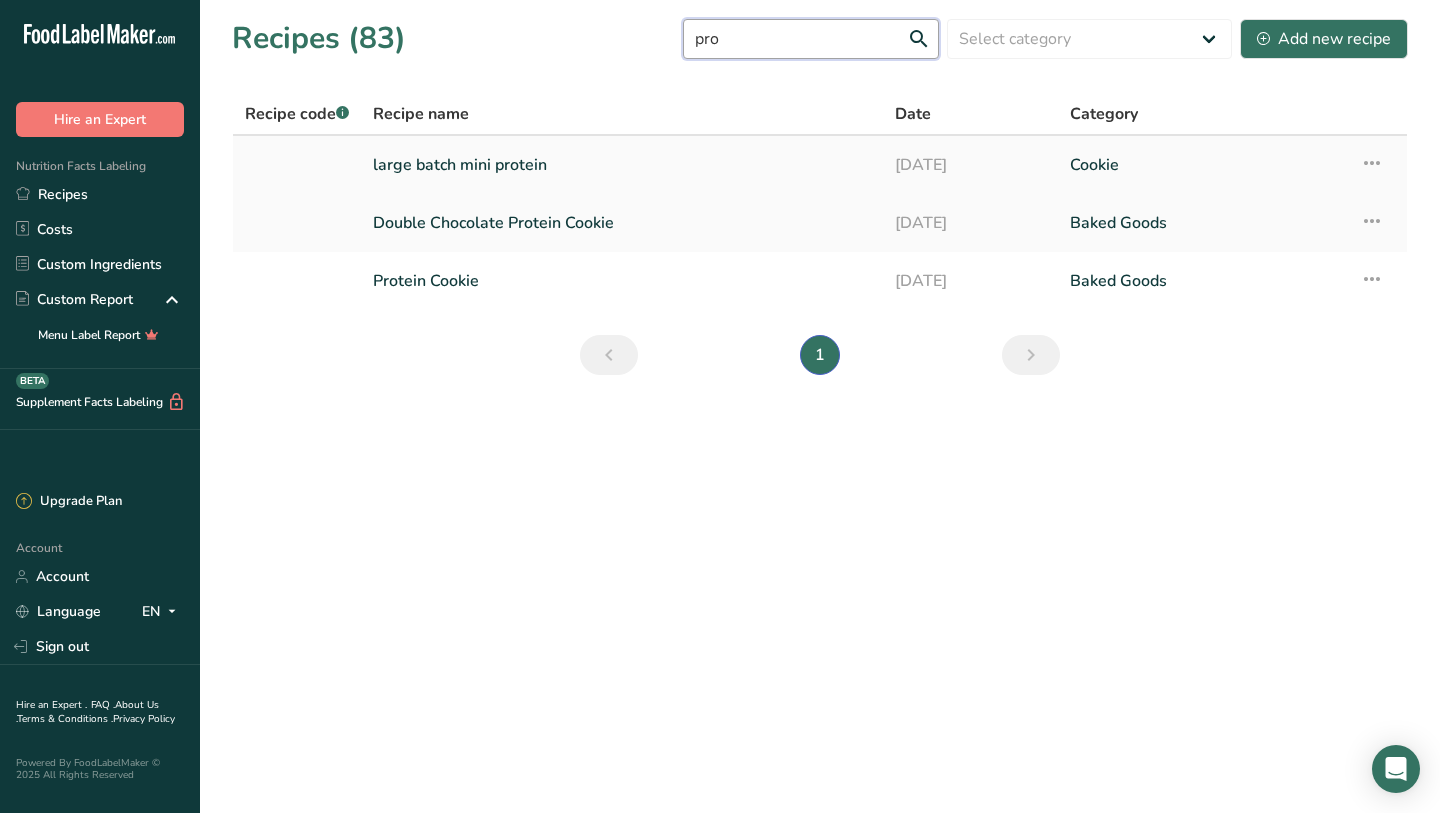 type on "pro" 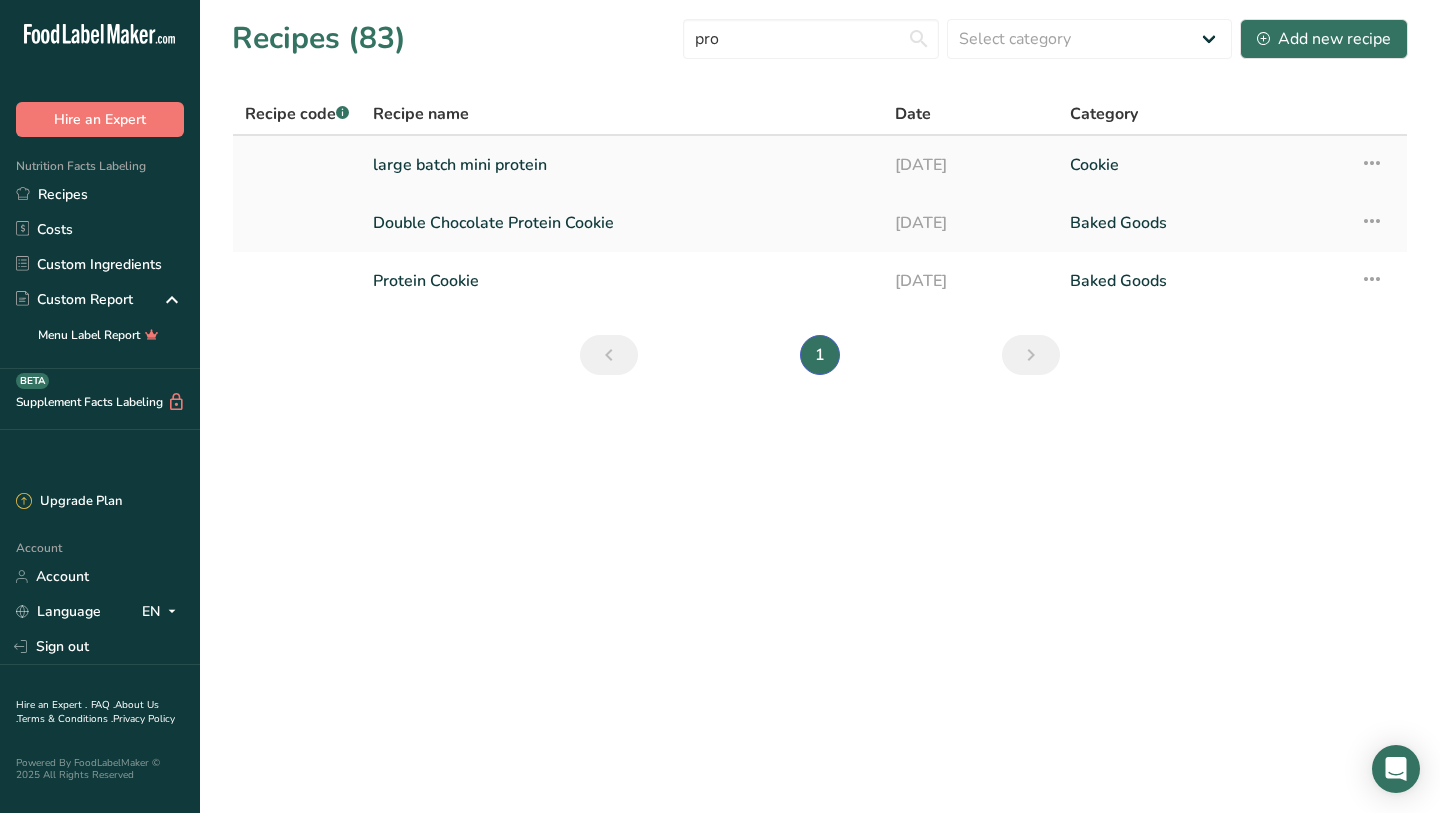 click on "large batch mini protein" at bounding box center [622, 165] 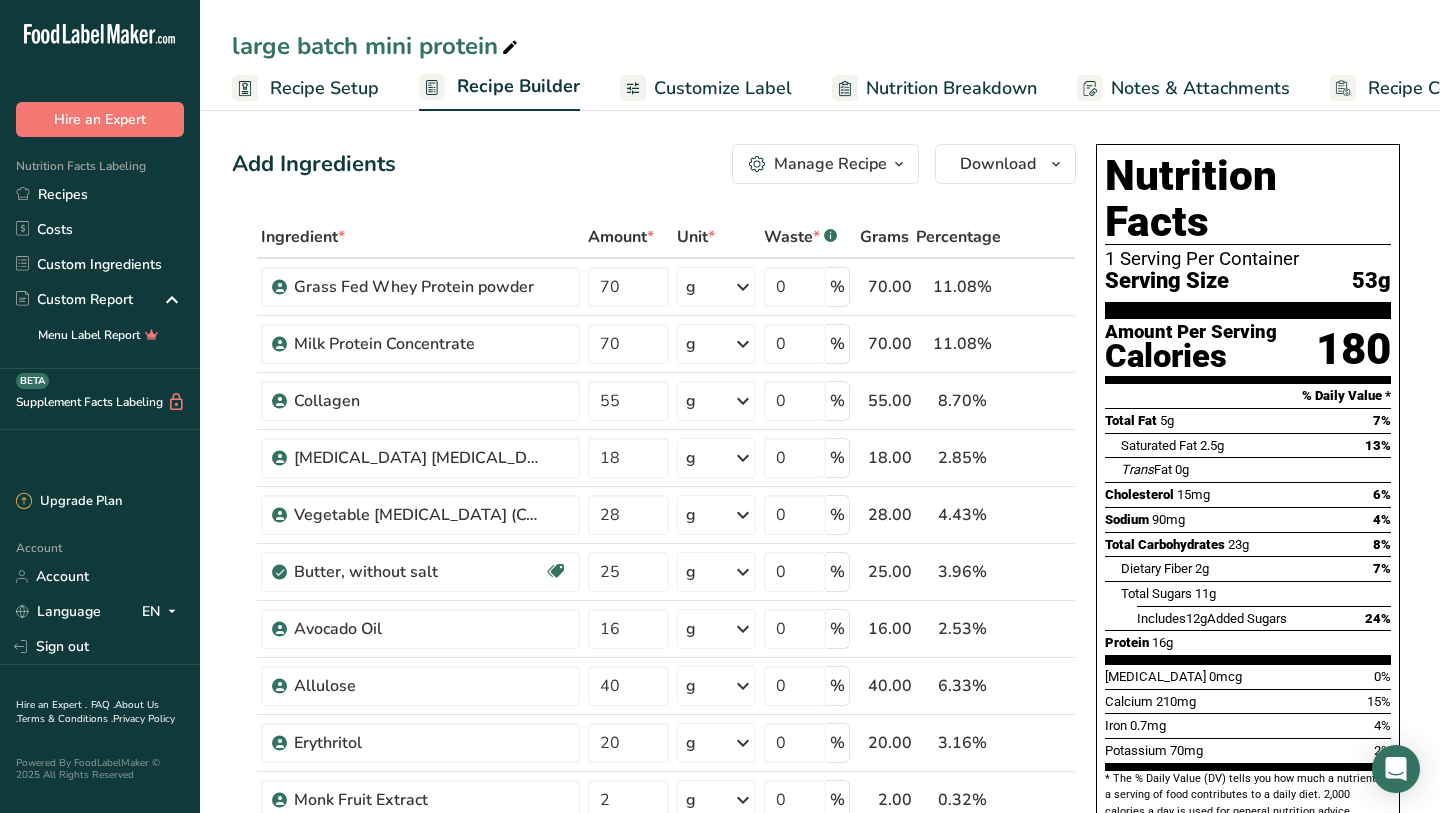 click on "large batch mini protein" at bounding box center [377, 46] 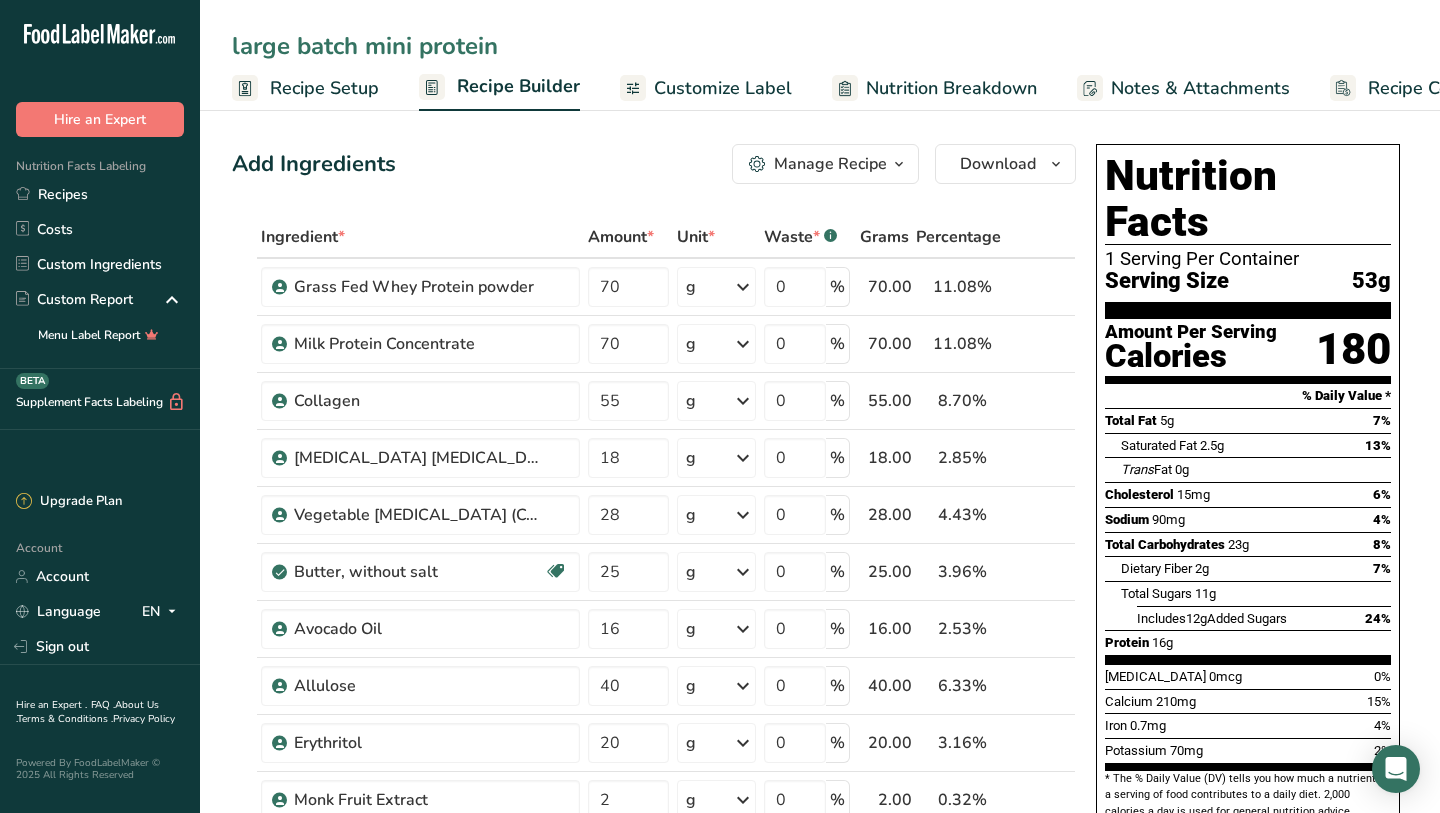 drag, startPoint x: 506, startPoint y: 48, endPoint x: 231, endPoint y: 42, distance: 275.06546 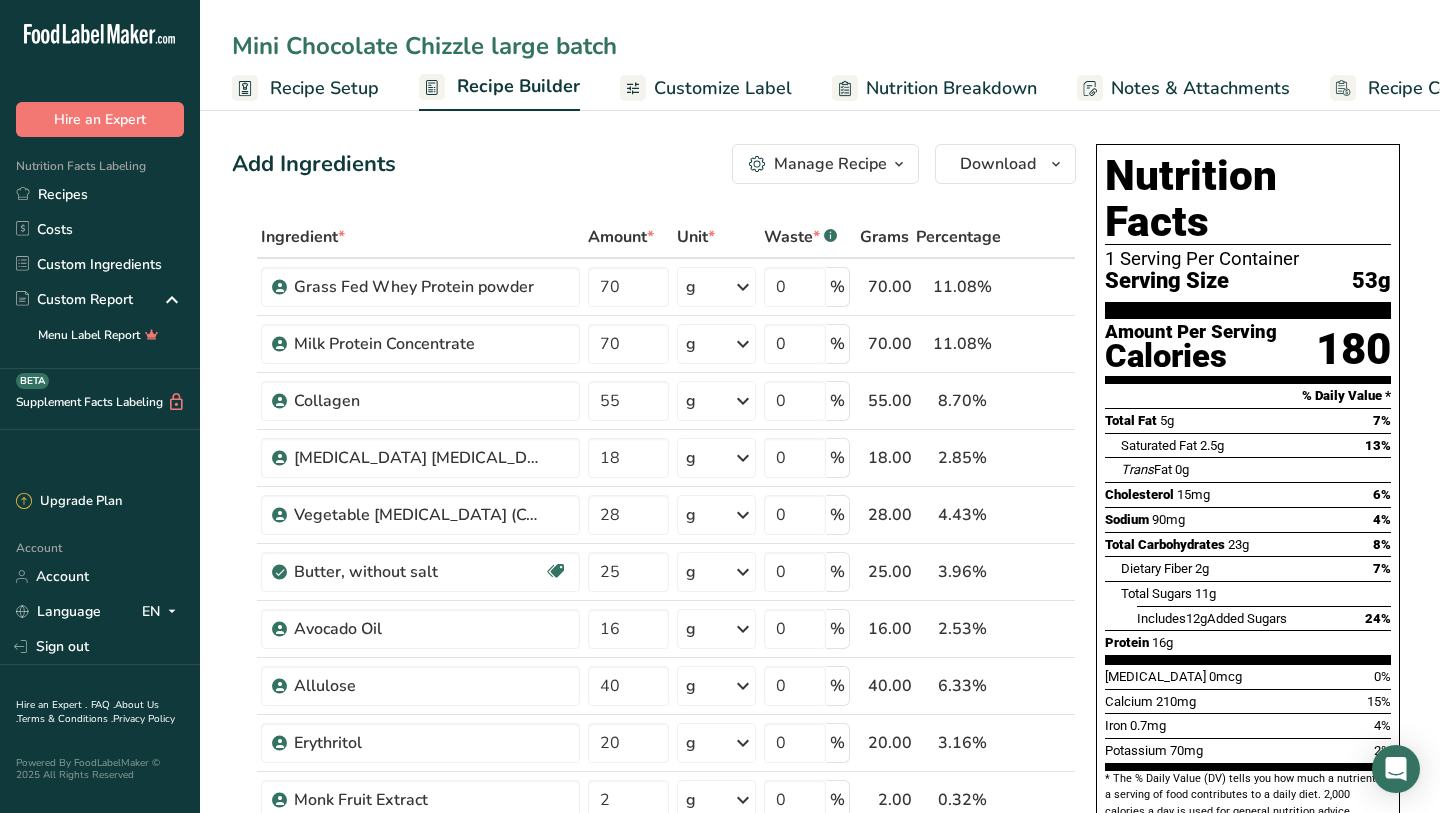 type on "Mini Chocolate Chizzle large batch" 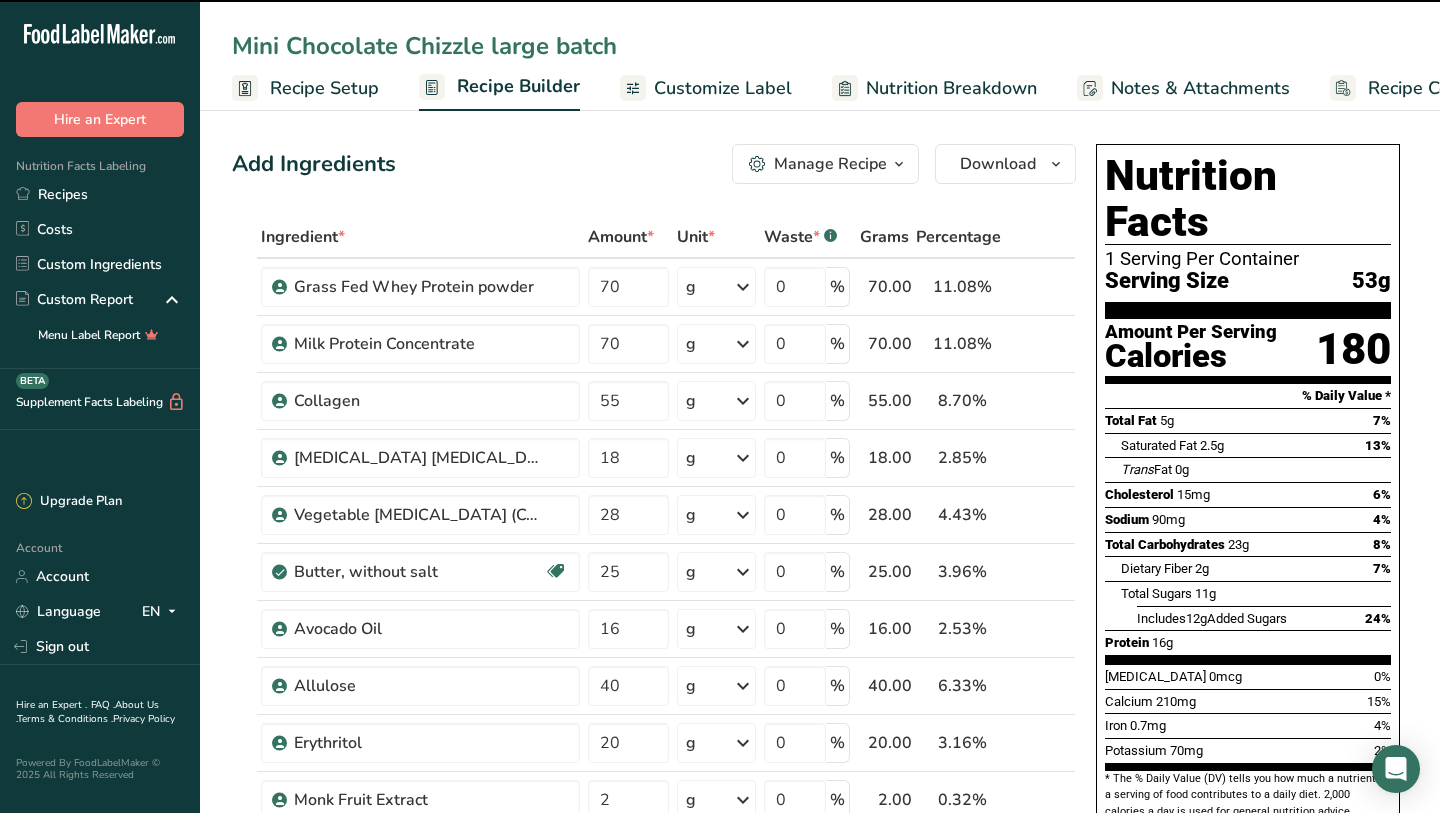 click on "Add Ingredients
Manage Recipe         Delete Recipe           Duplicate Recipe             Scale Recipe             Save as Sub-Recipe   .a-a{fill:#347362;}.b-a{fill:#fff;}                               Nutrition Breakdown                 Recipe Card
NEW
[MEDICAL_DATA] Pattern Report             Activity History
Download
Choose your preferred label style
Standard FDA label
Standard FDA label
The most common format for nutrition facts labels in compliance with the FDA's typeface, style and requirements
Tabular FDA label
A label format compliant with the FDA regulations presented in a tabular (horizontal) display.
Linear FDA label
A simple linear display for small sized packages.
Simplified FDA label" at bounding box center [660, 1119] 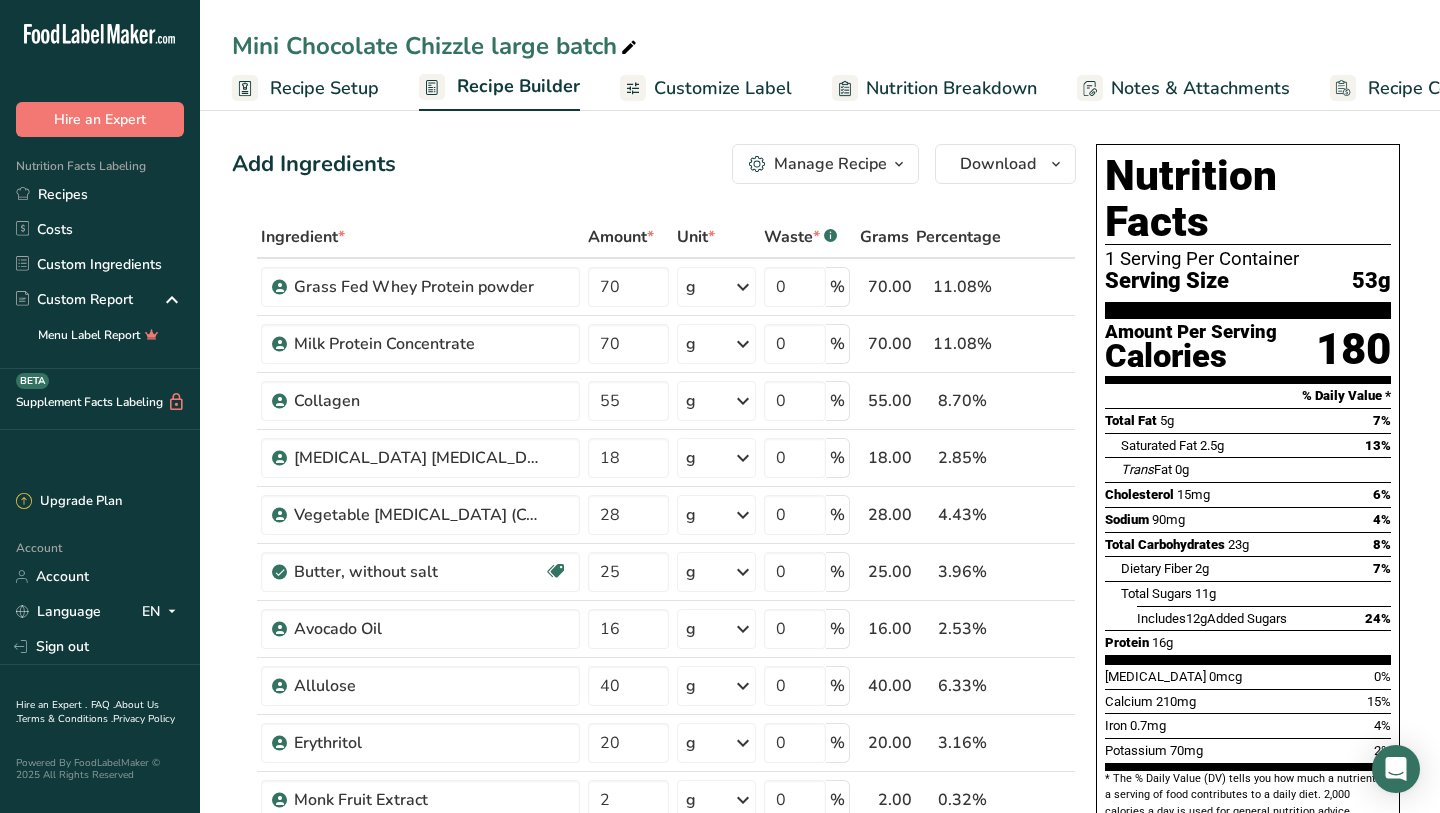 click on "Mini Chocolate Chizzle large batch" at bounding box center [436, 46] 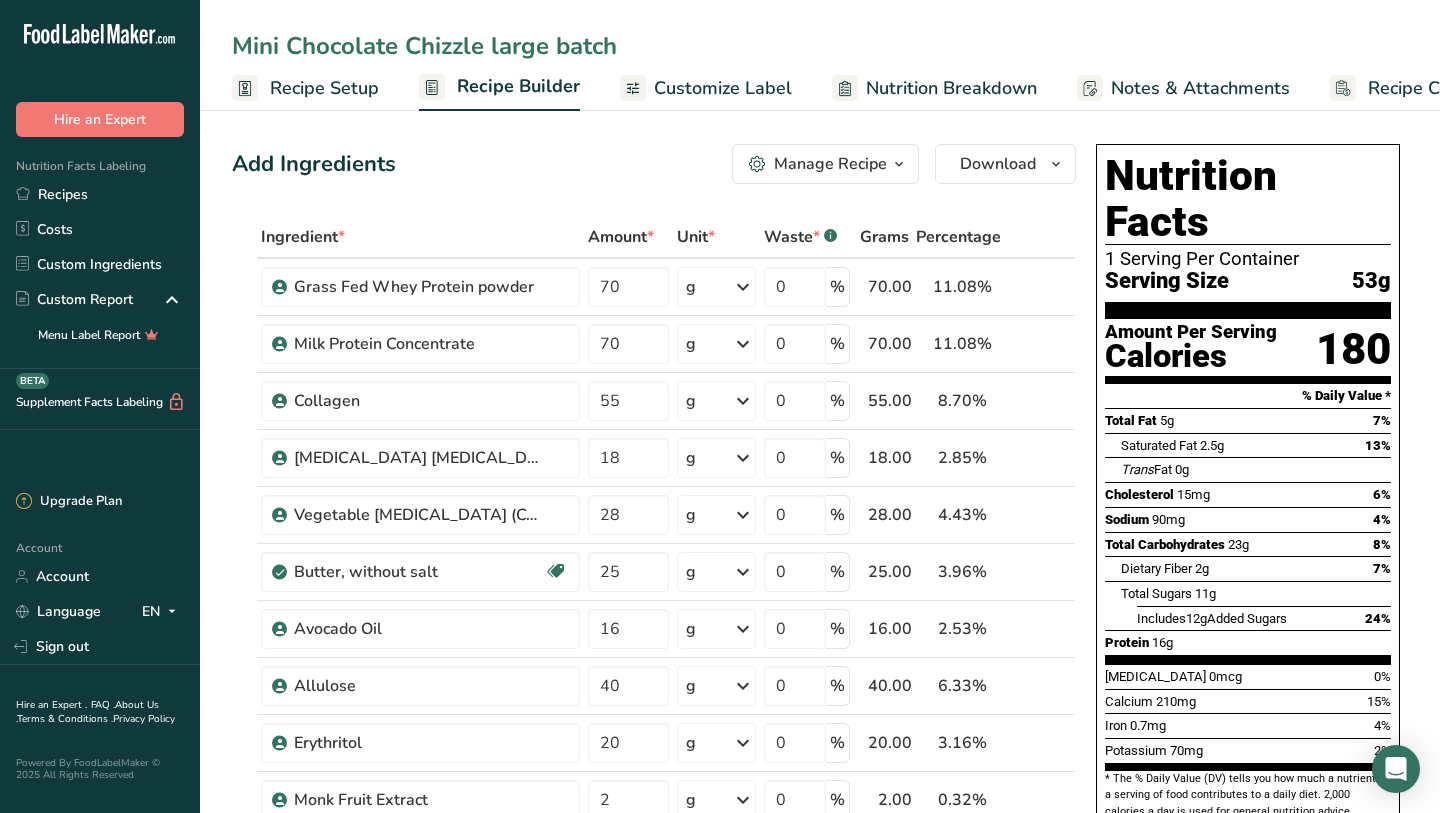 click on "Mini Chocolate Chizzle large batch" at bounding box center [820, 46] 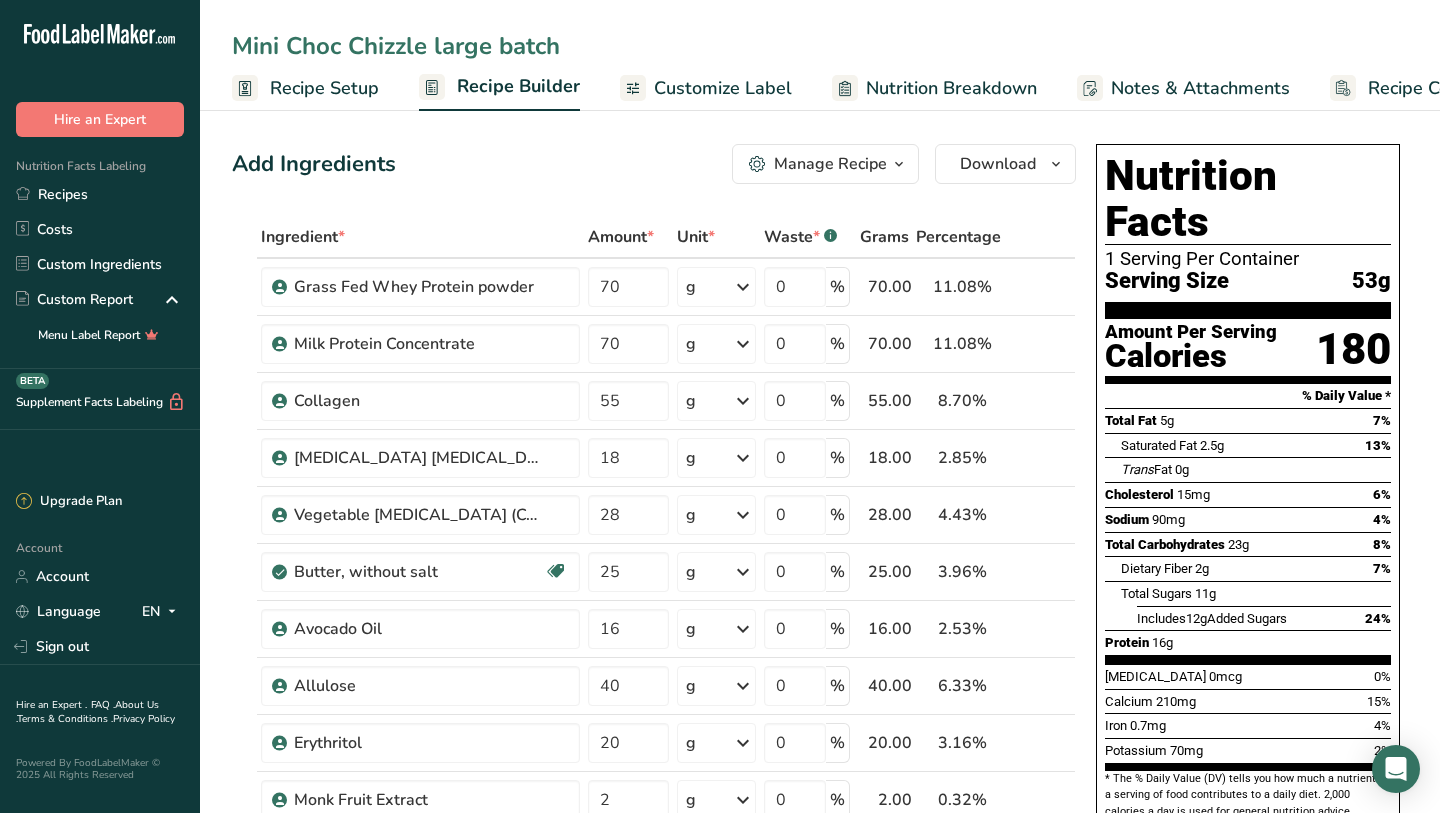 type on "Mini Choc Chizzle large batch" 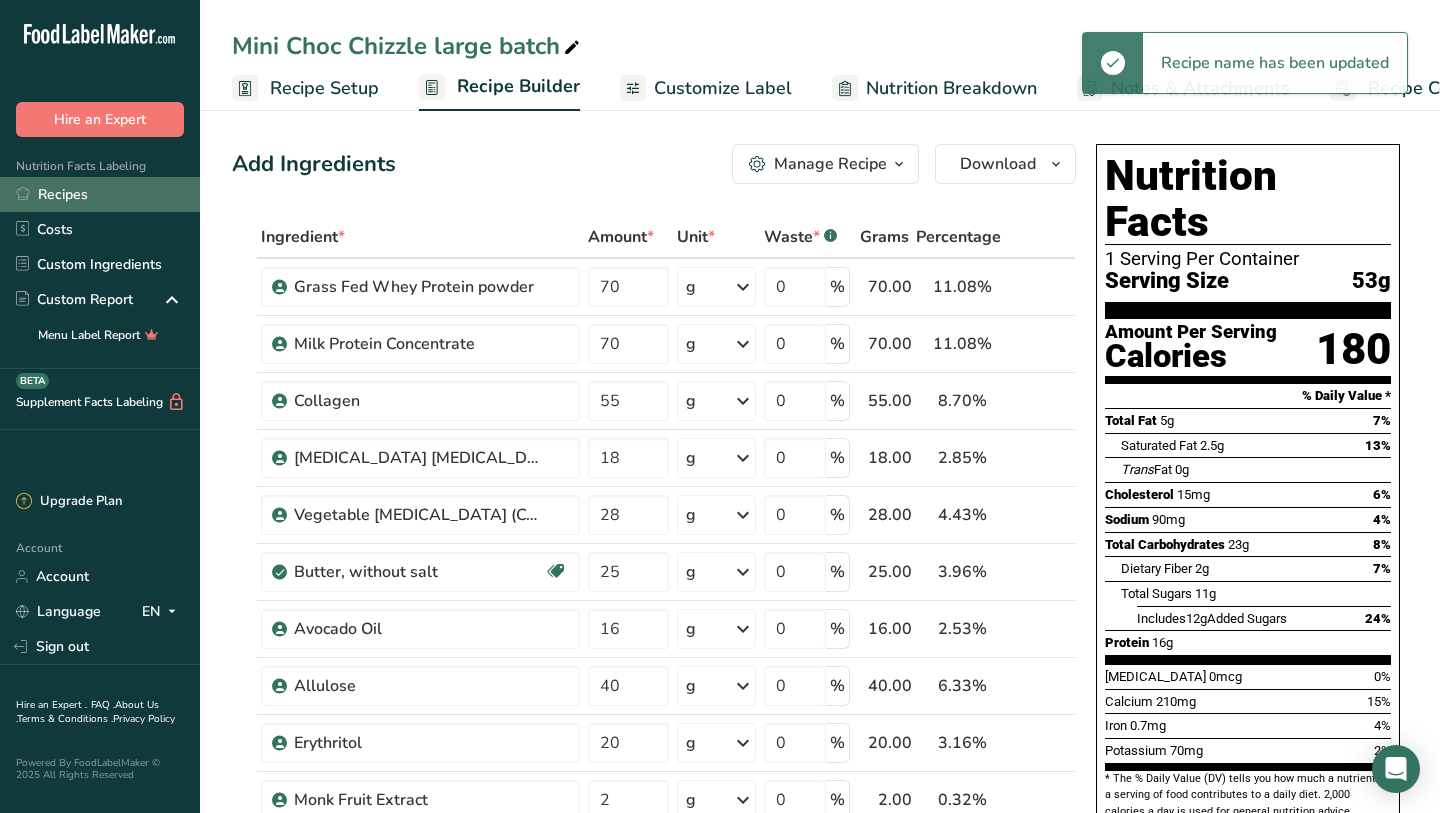 click on "Recipes" at bounding box center [100, 194] 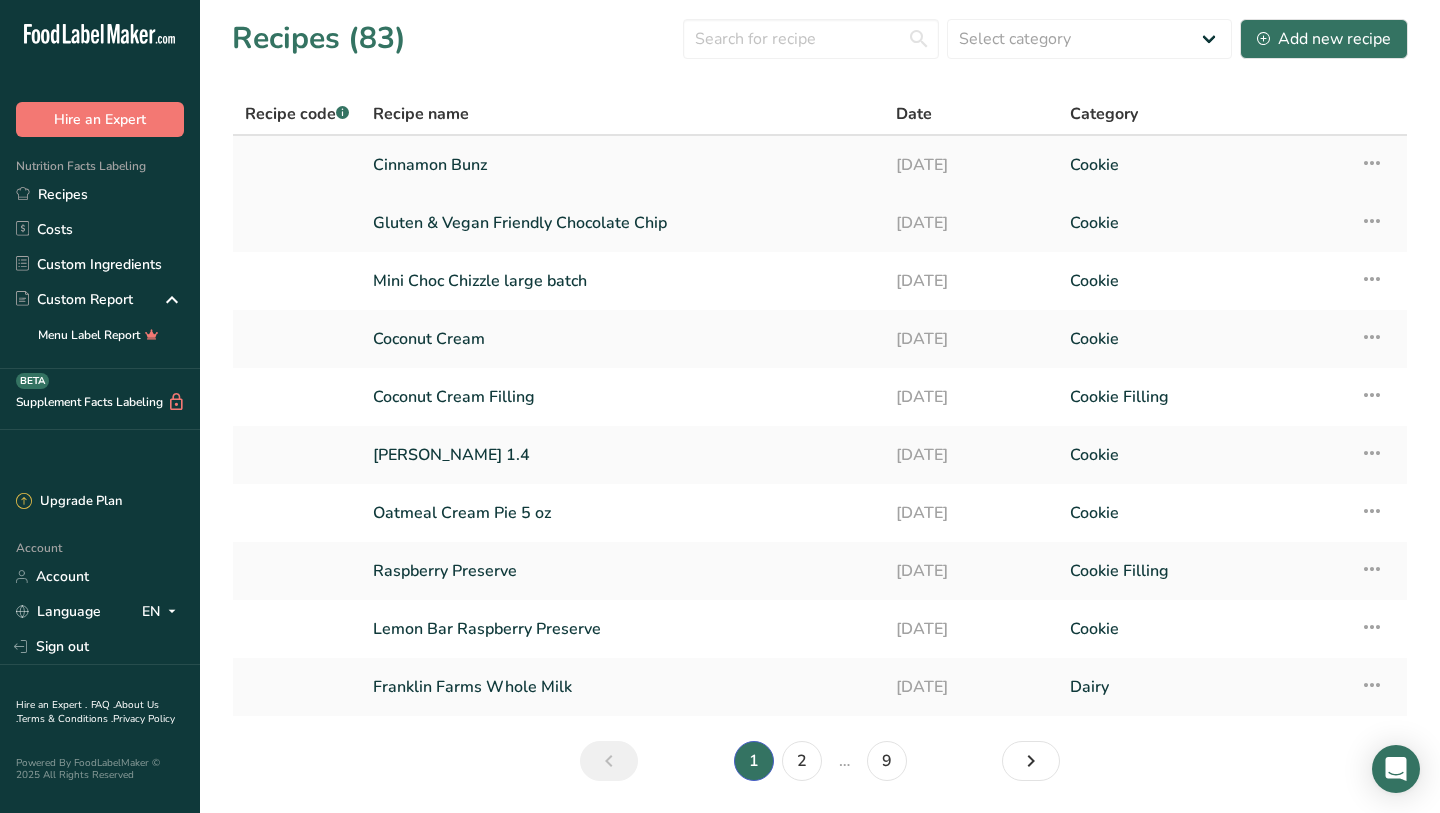 click on "Cinnamon Bunz" at bounding box center (622, 165) 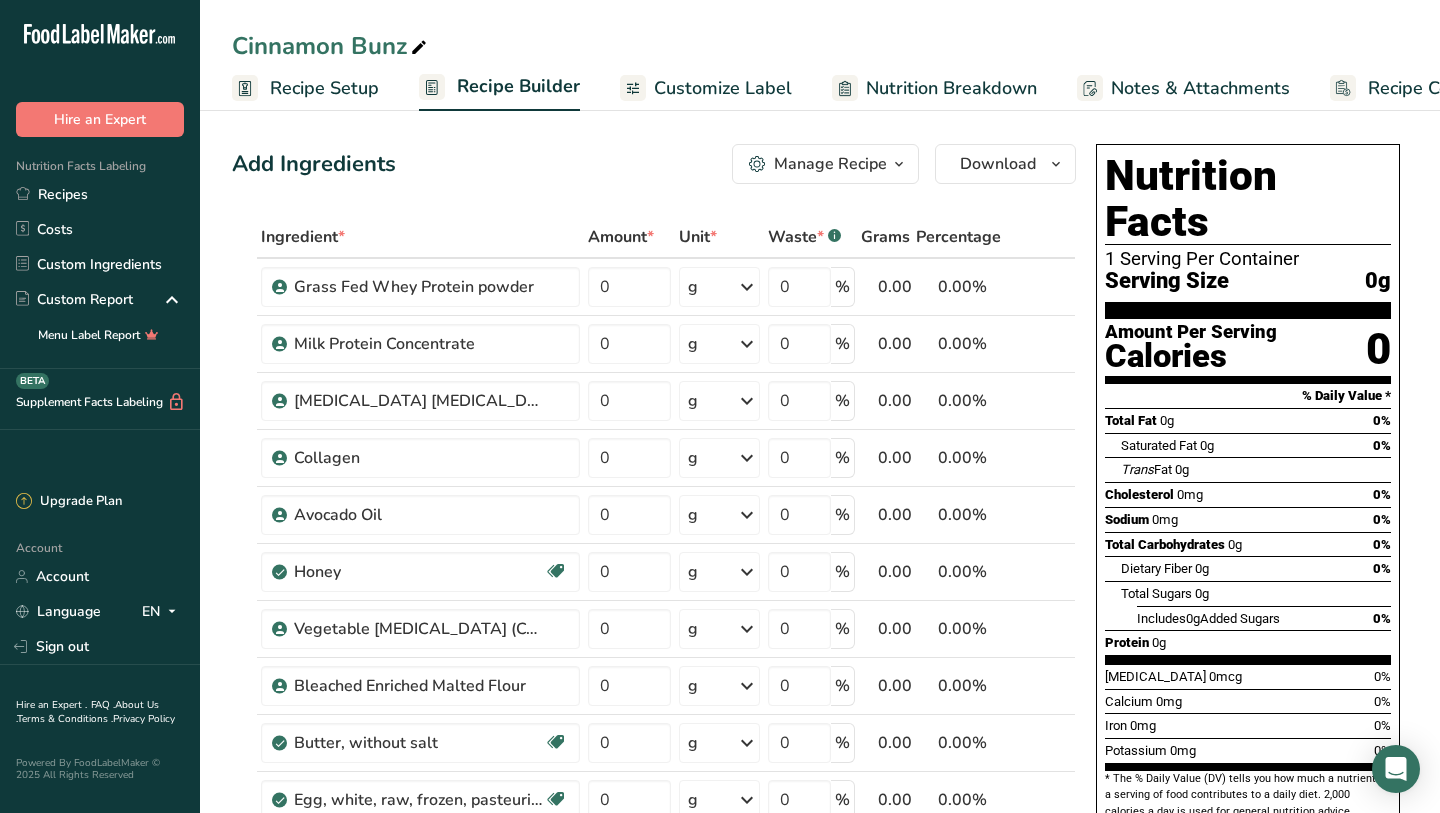 click on "Cinnamon Bunz" at bounding box center [820, 46] 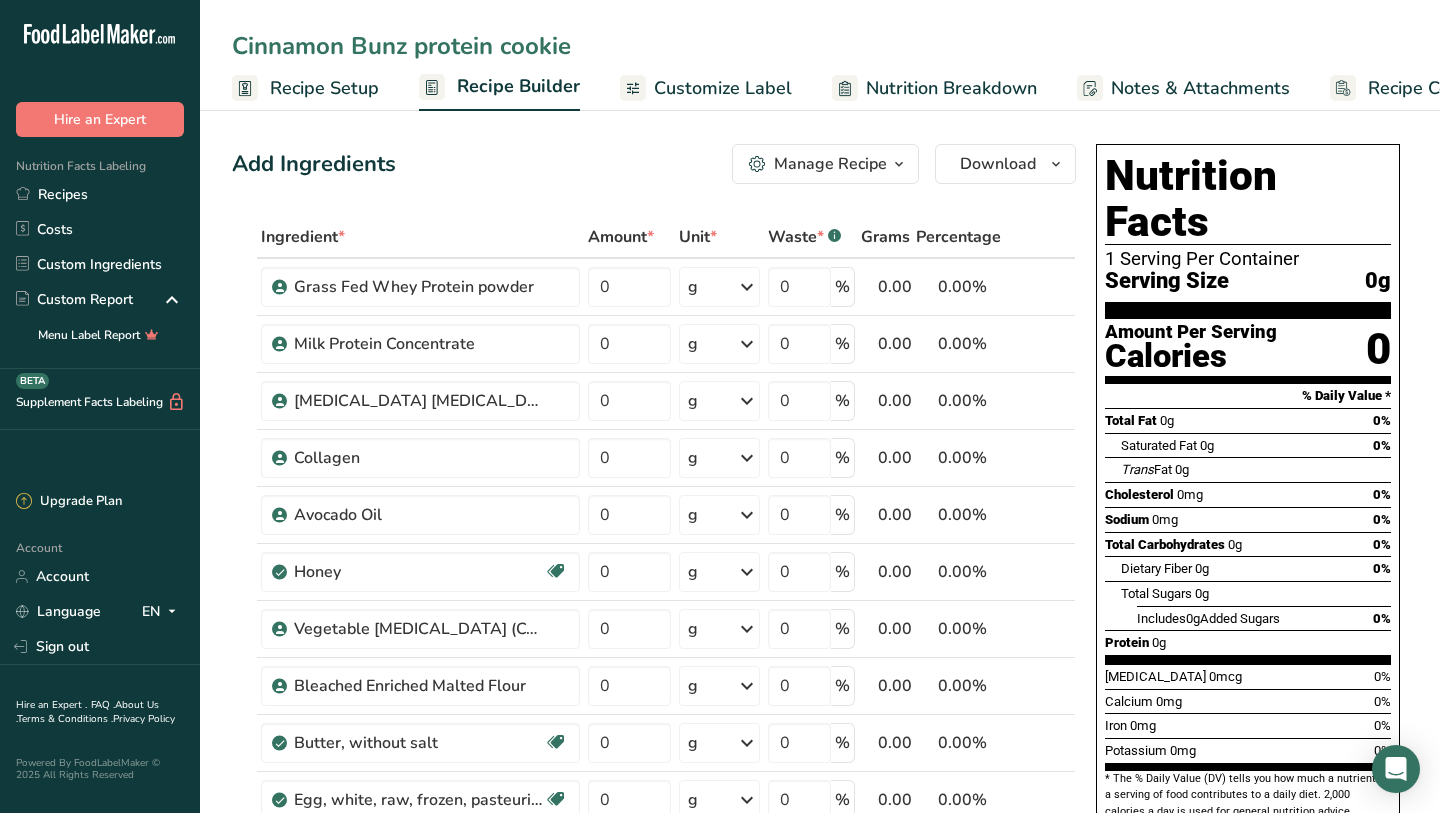 type on "Cinnamon Bunz protein cookie" 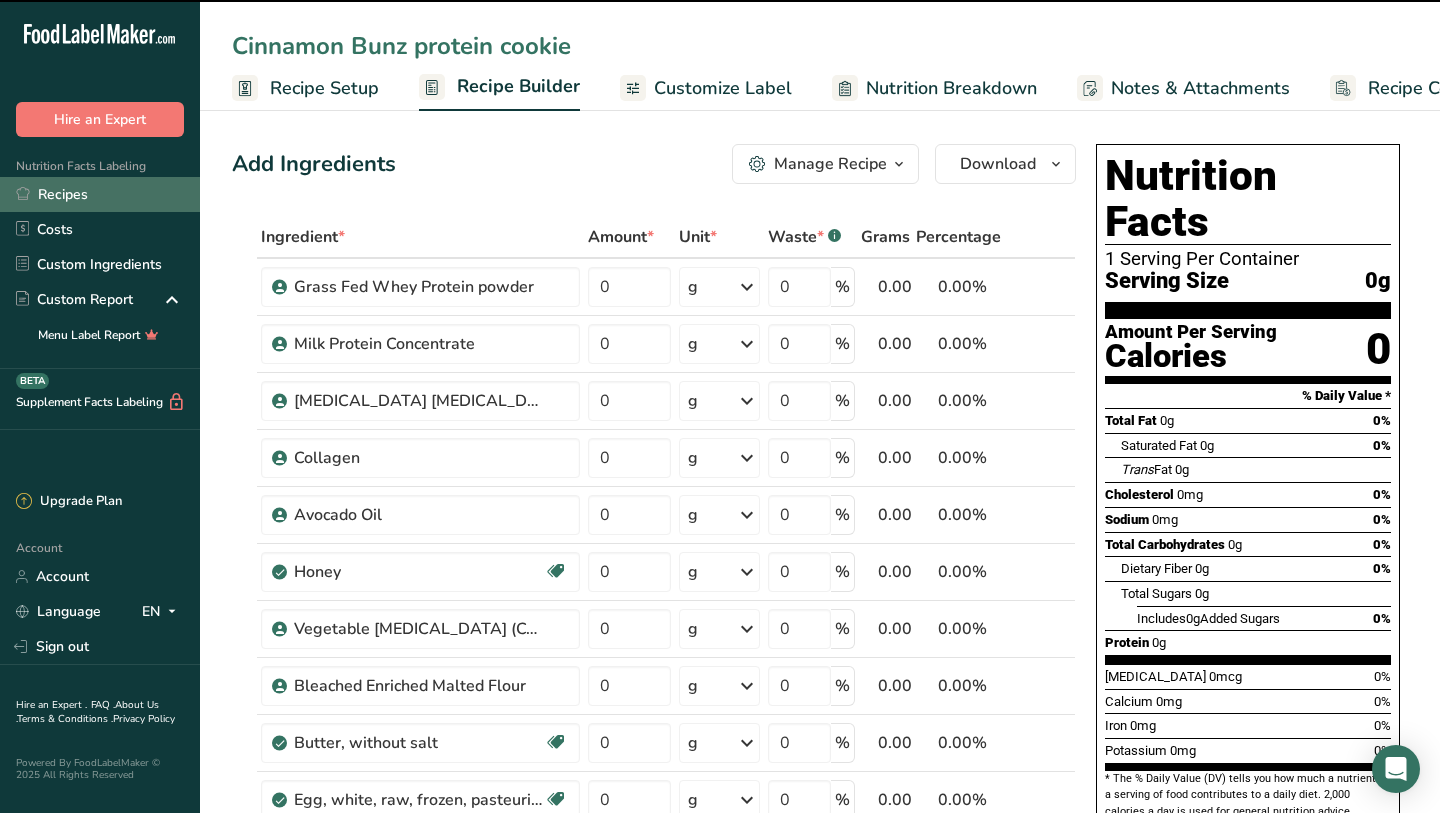 click on "Recipes" at bounding box center (100, 194) 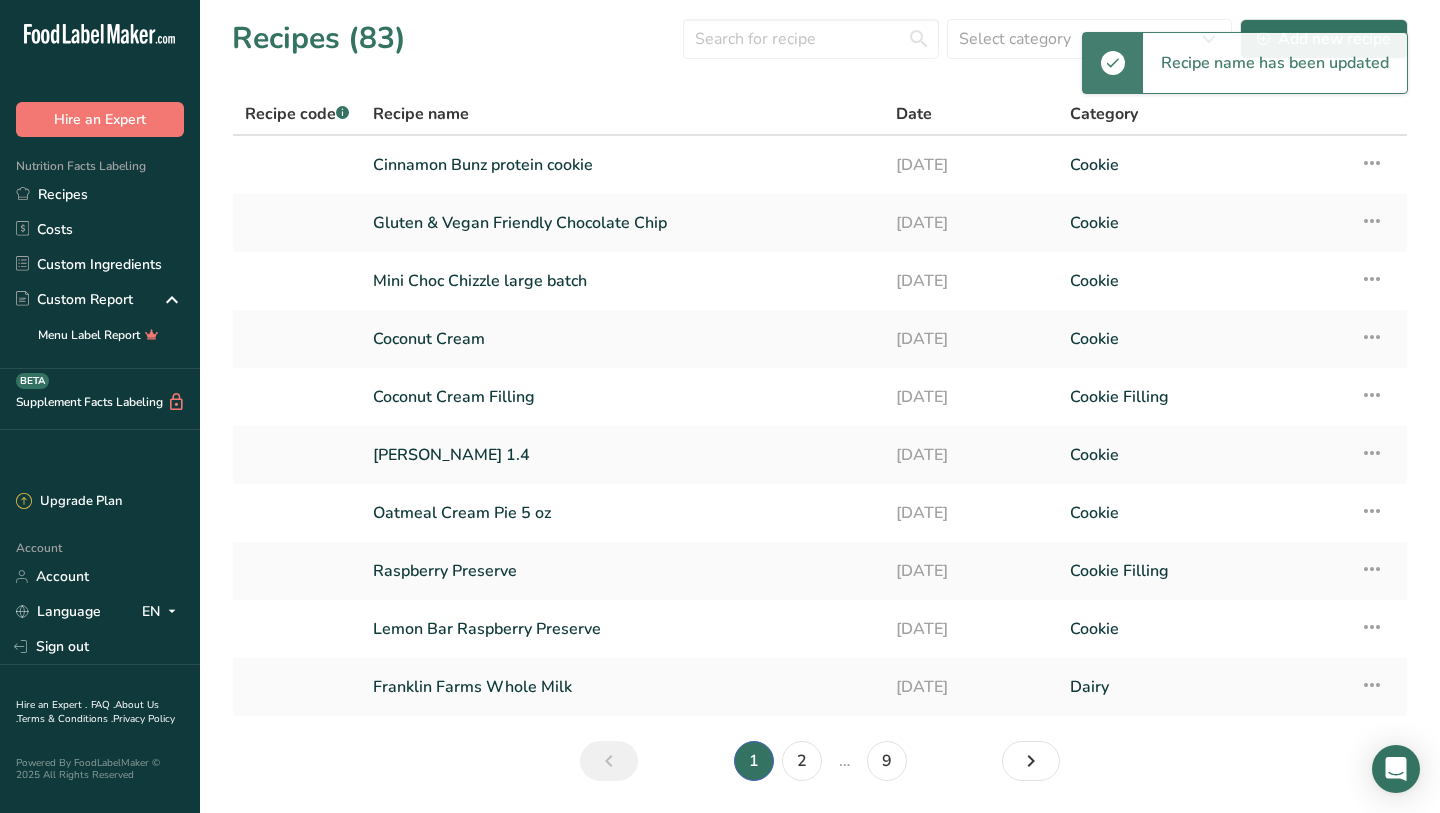 click on "Recipes (83)
Select category
All
Baked Goods
[GEOGRAPHIC_DATA]
Confectionery
Cooked Meals, Salads, & Sauces
Cookie
Cookie Filling
[GEOGRAPHIC_DATA]
Glaze
Ice Cream Pint
Inclusion
Mix-in
Mix-ins
Snacks
Variegate
Add new recipe" at bounding box center [820, 38] 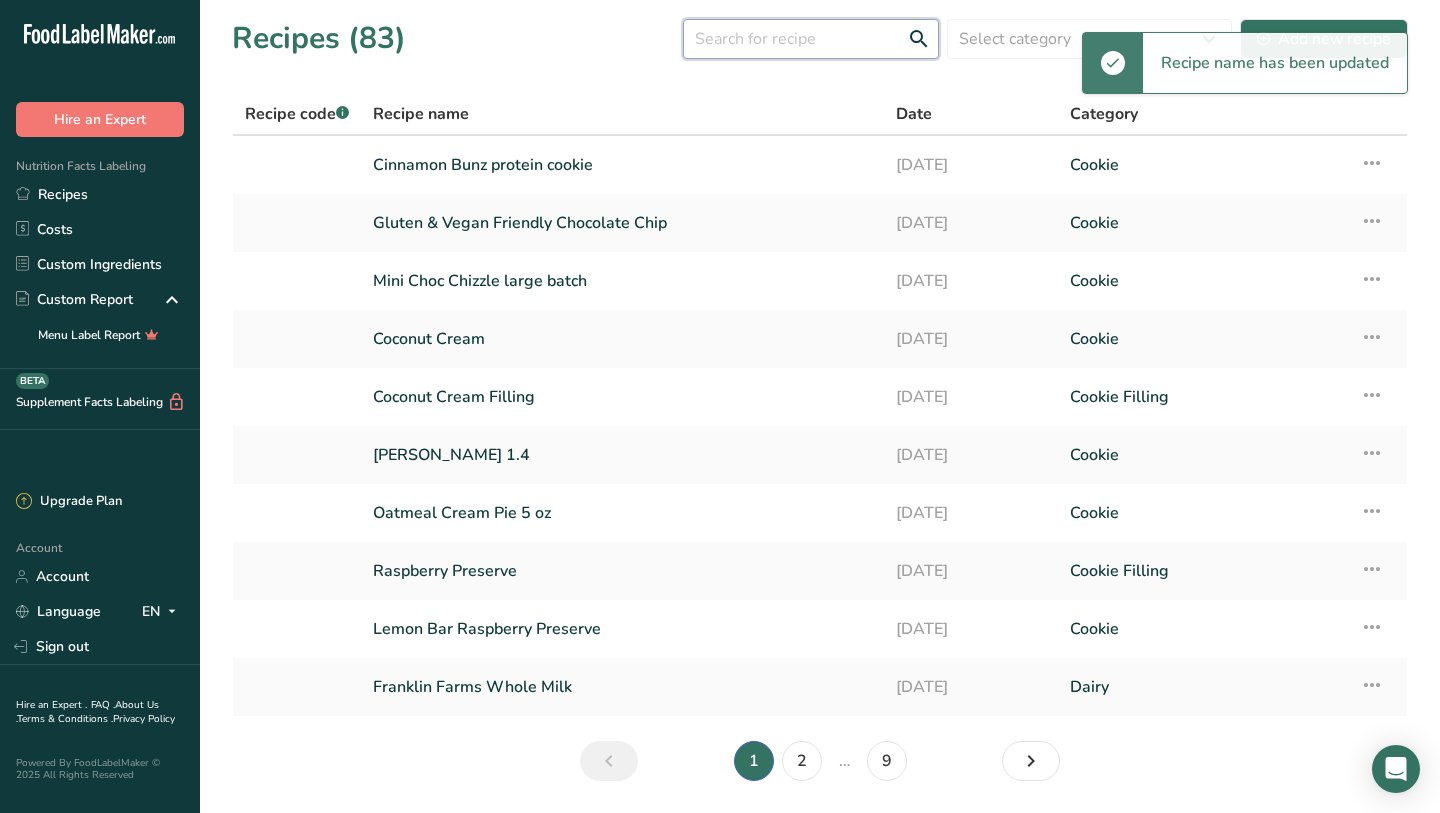 click at bounding box center [811, 39] 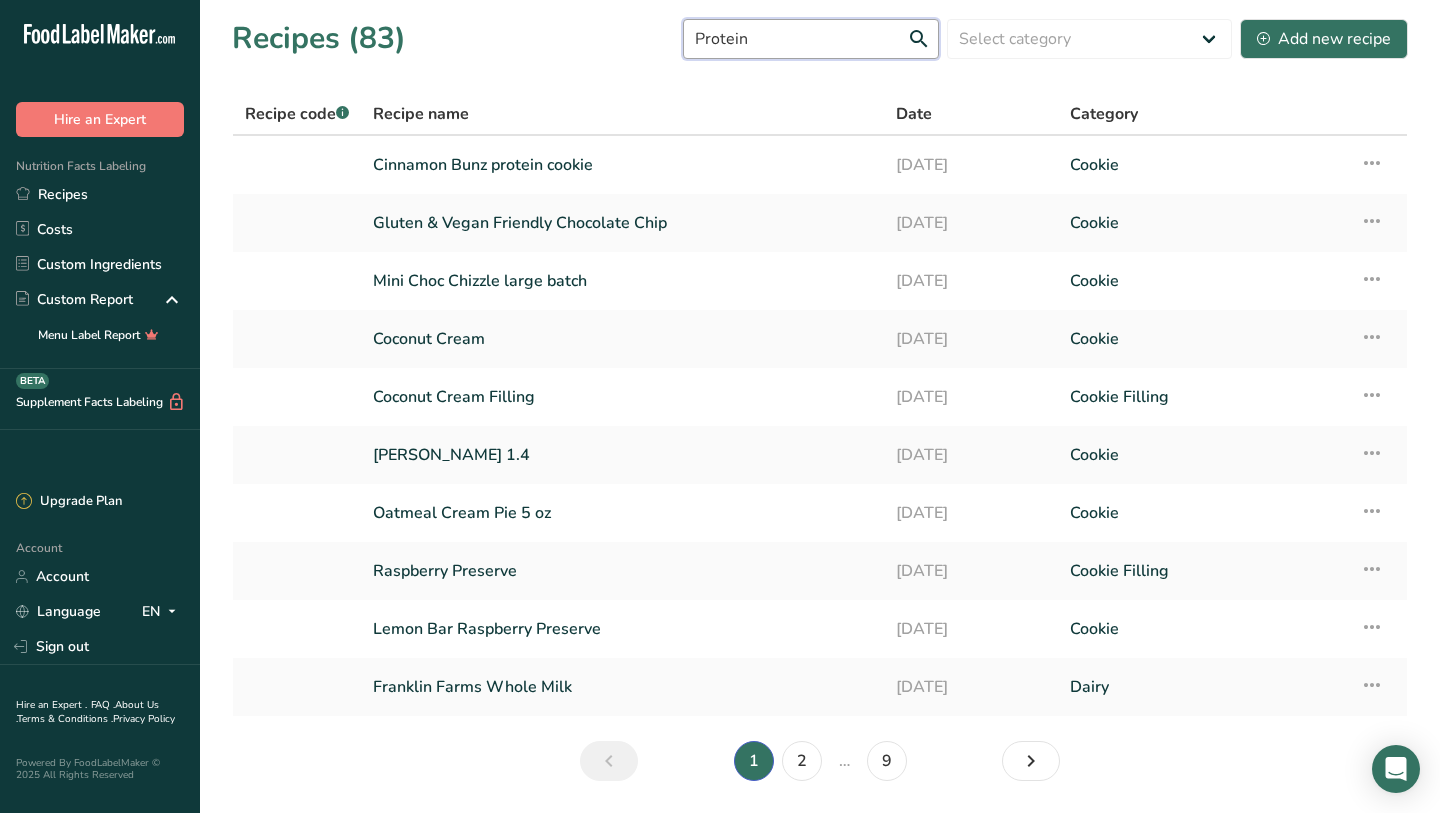 type on "Protein" 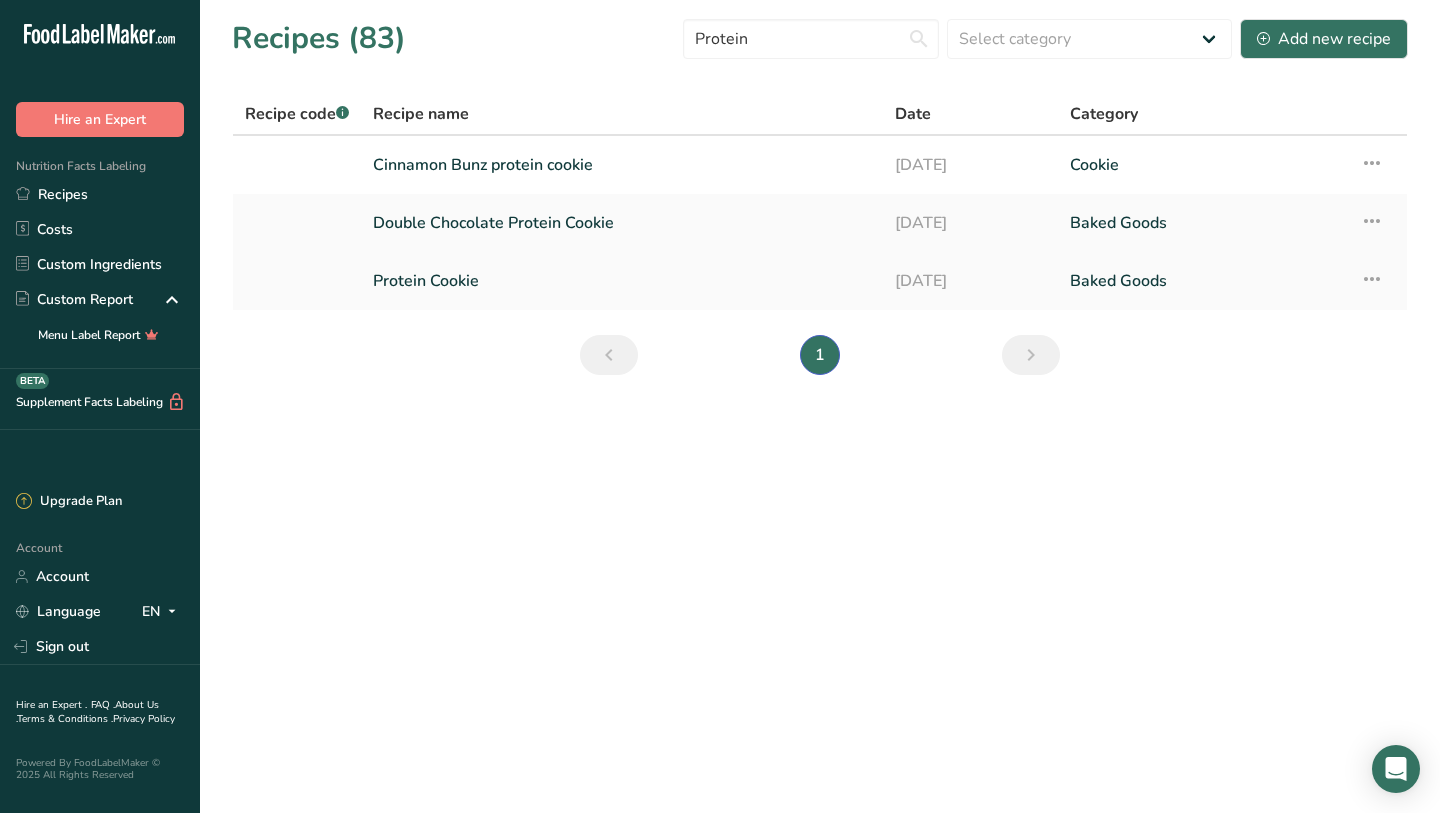 click on "Protein Cookie" at bounding box center [622, 281] 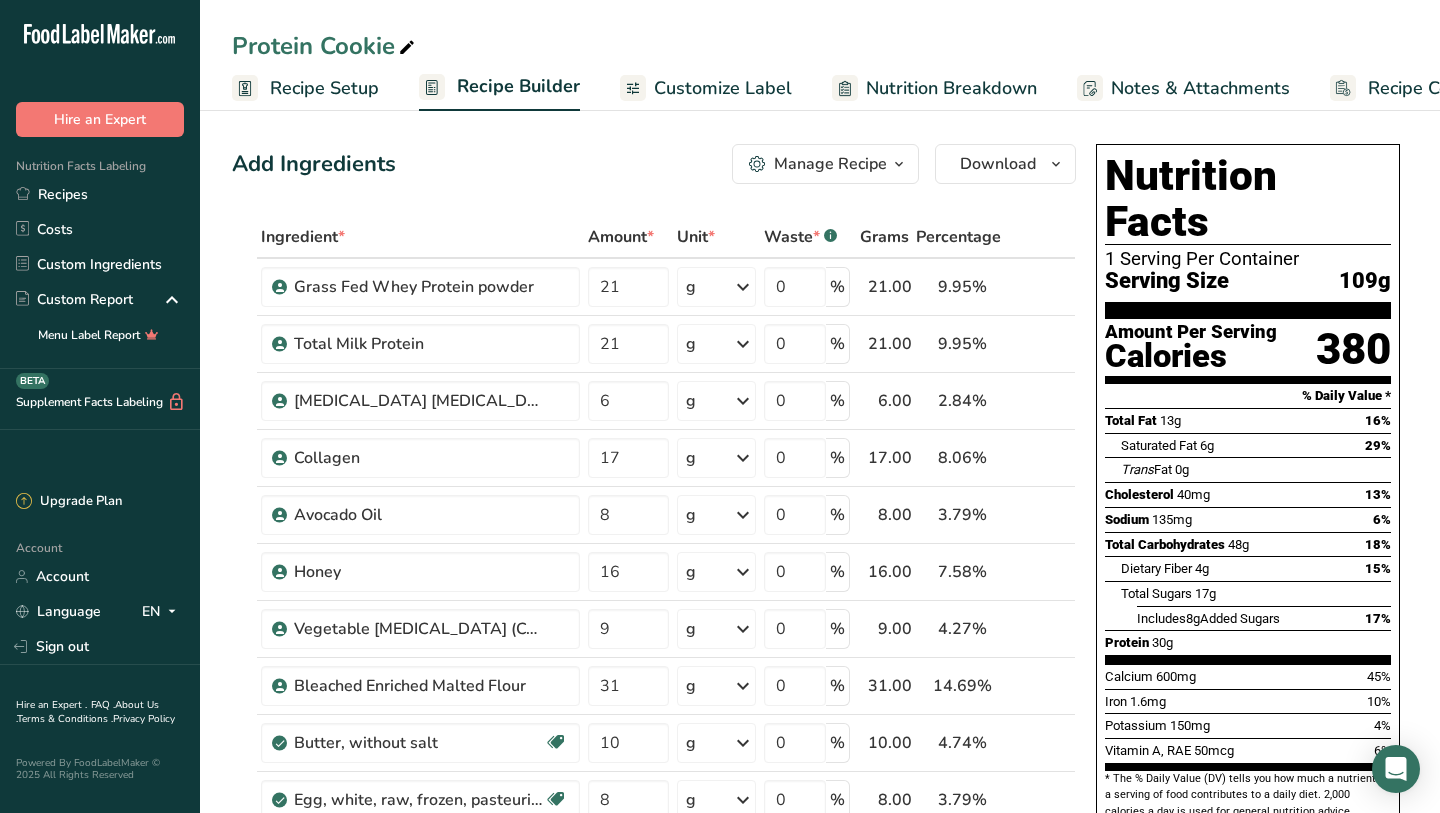 click on "Protein Cookie" at bounding box center (820, 46) 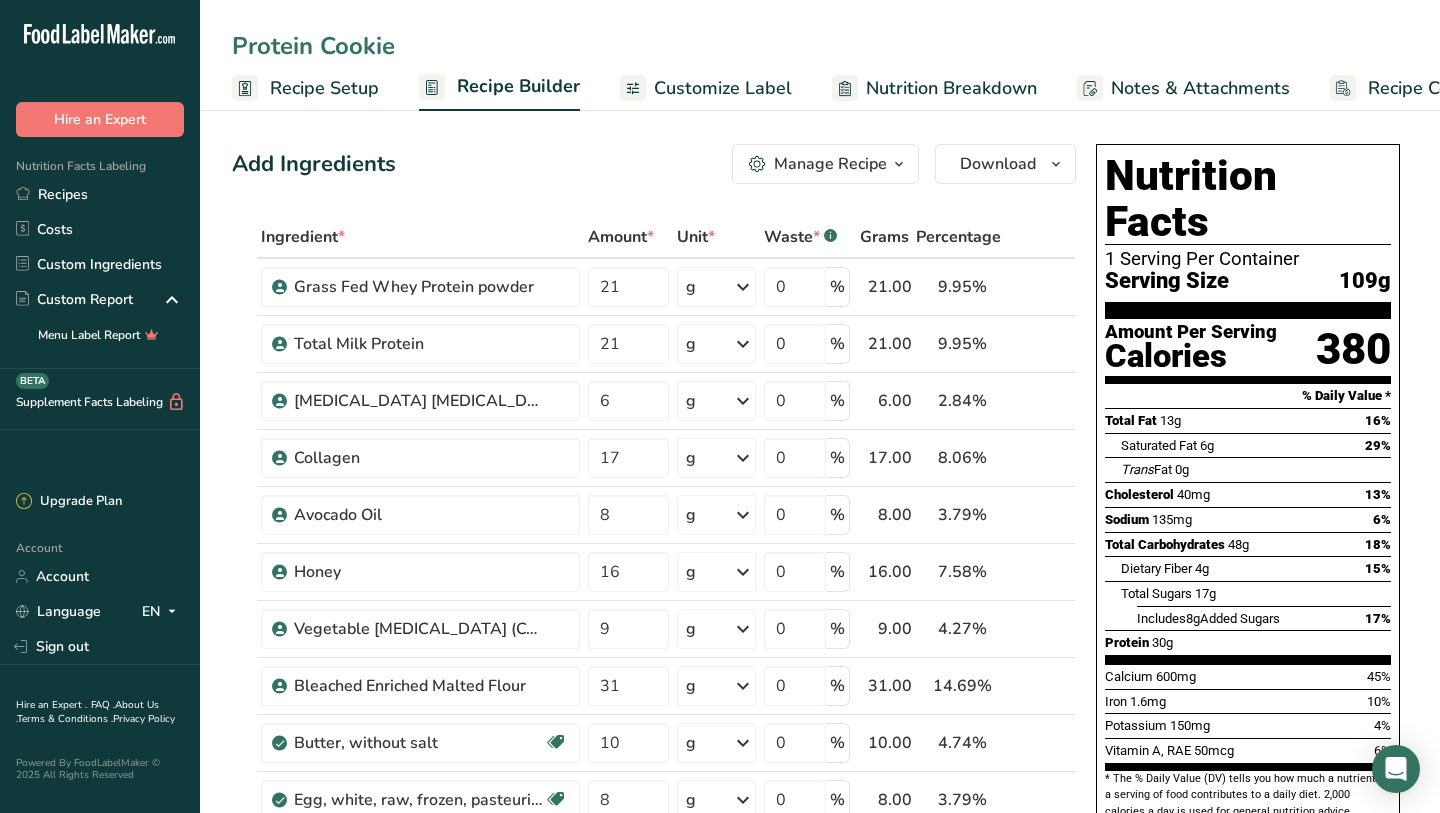drag, startPoint x: 393, startPoint y: 44, endPoint x: 158, endPoint y: 31, distance: 235.3593 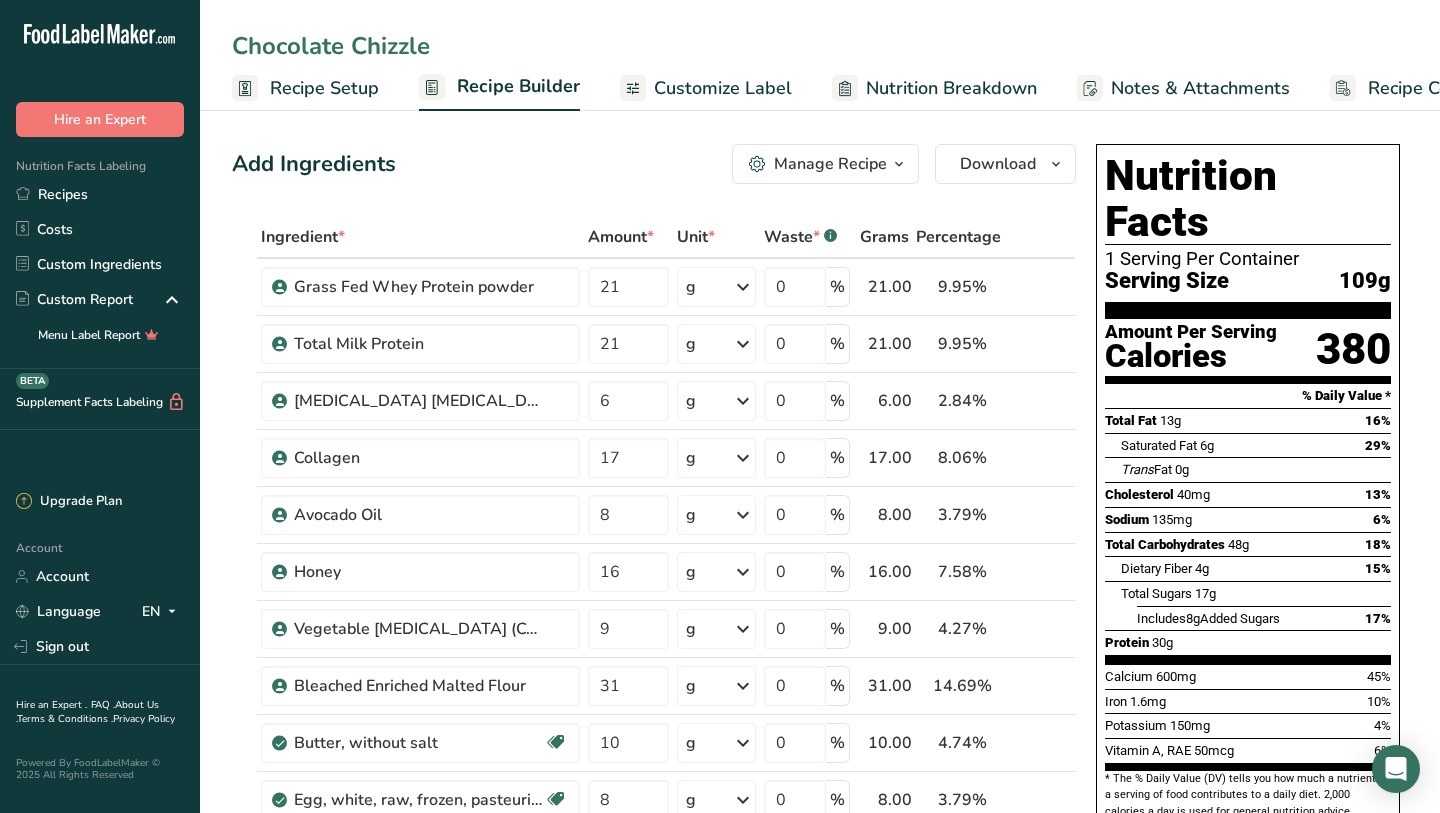 type on "Chocolate Chizzle" 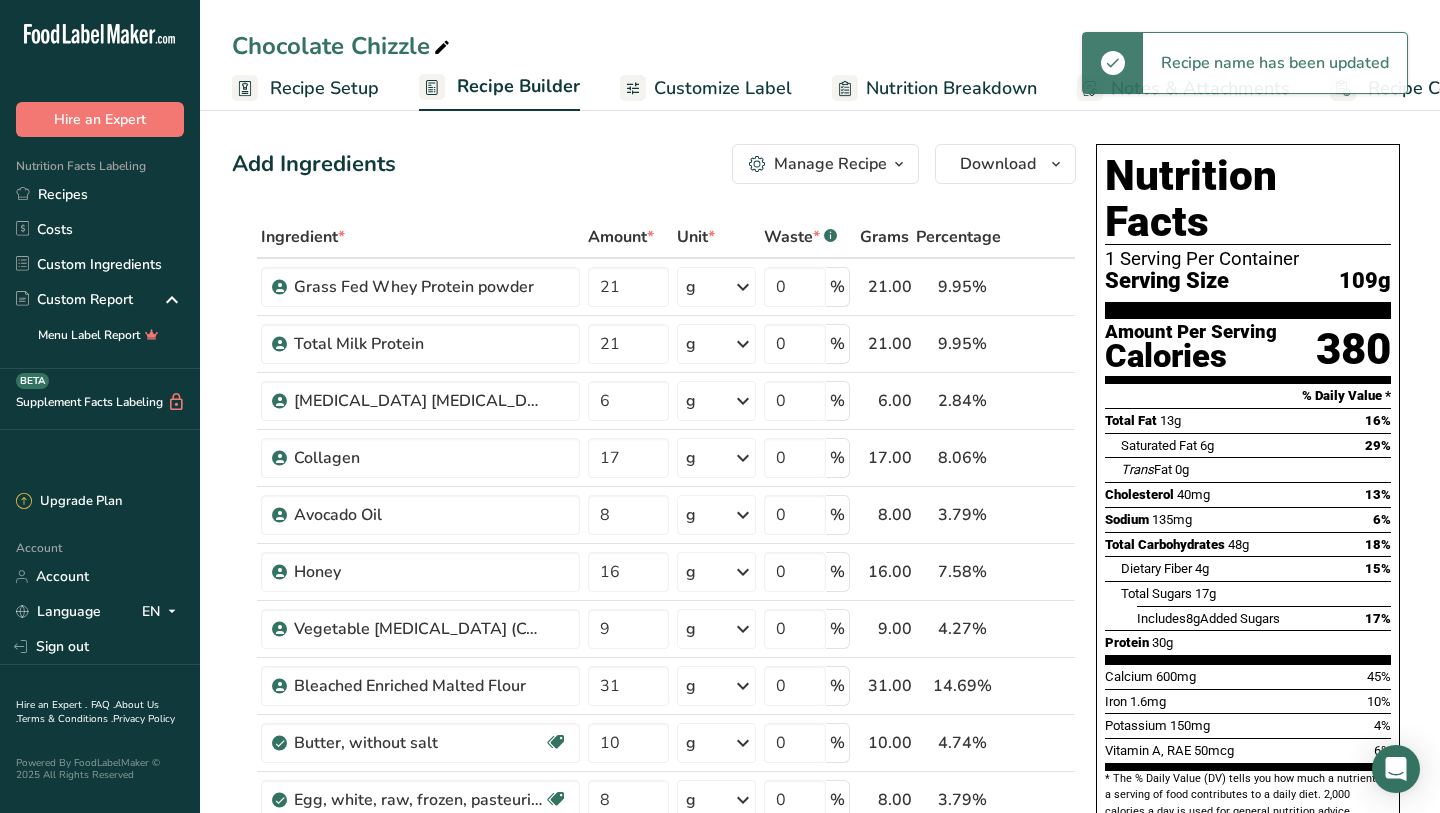 click on "Add Ingredients" at bounding box center [314, 164] 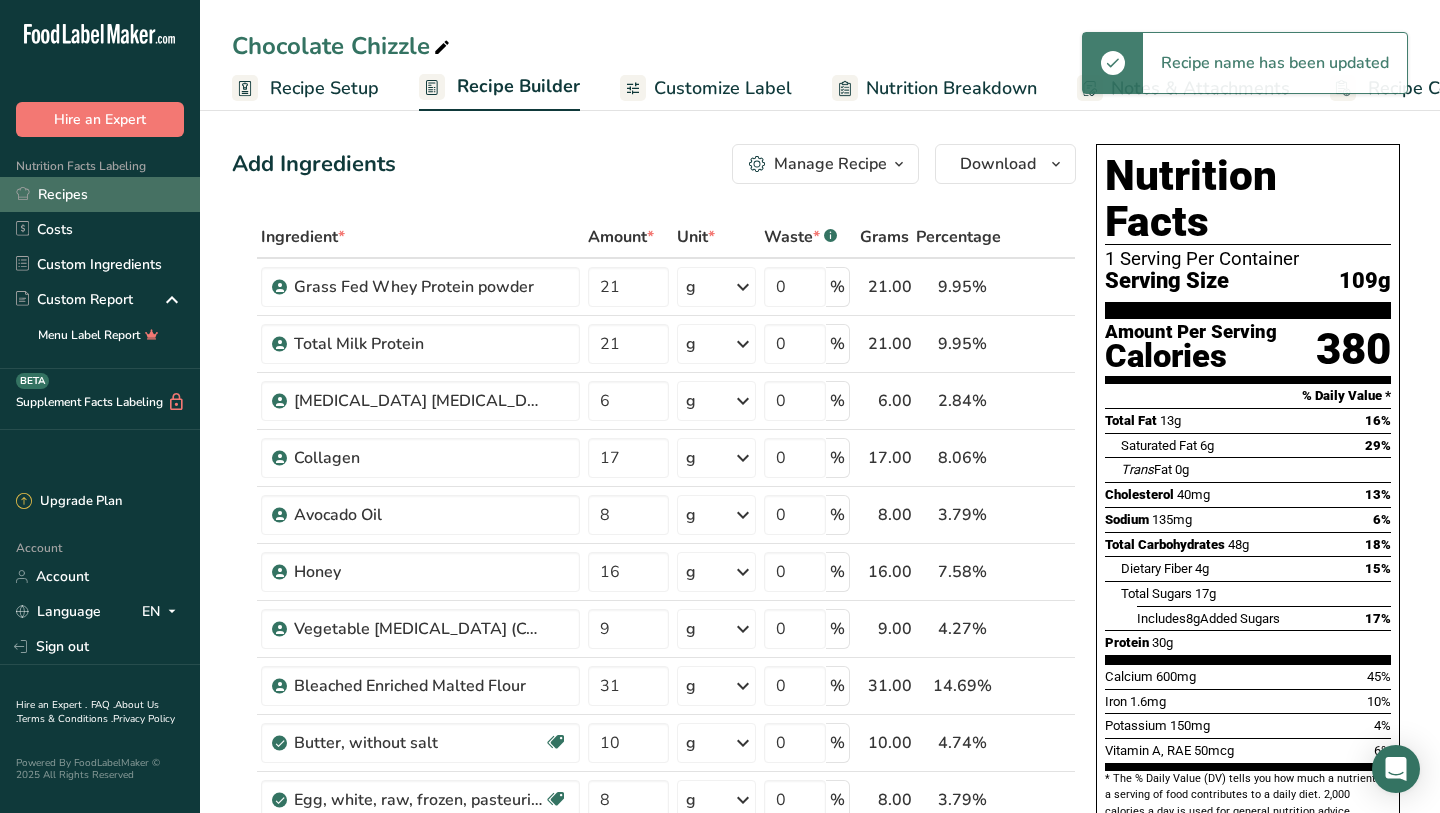 click on "Recipes" at bounding box center [100, 194] 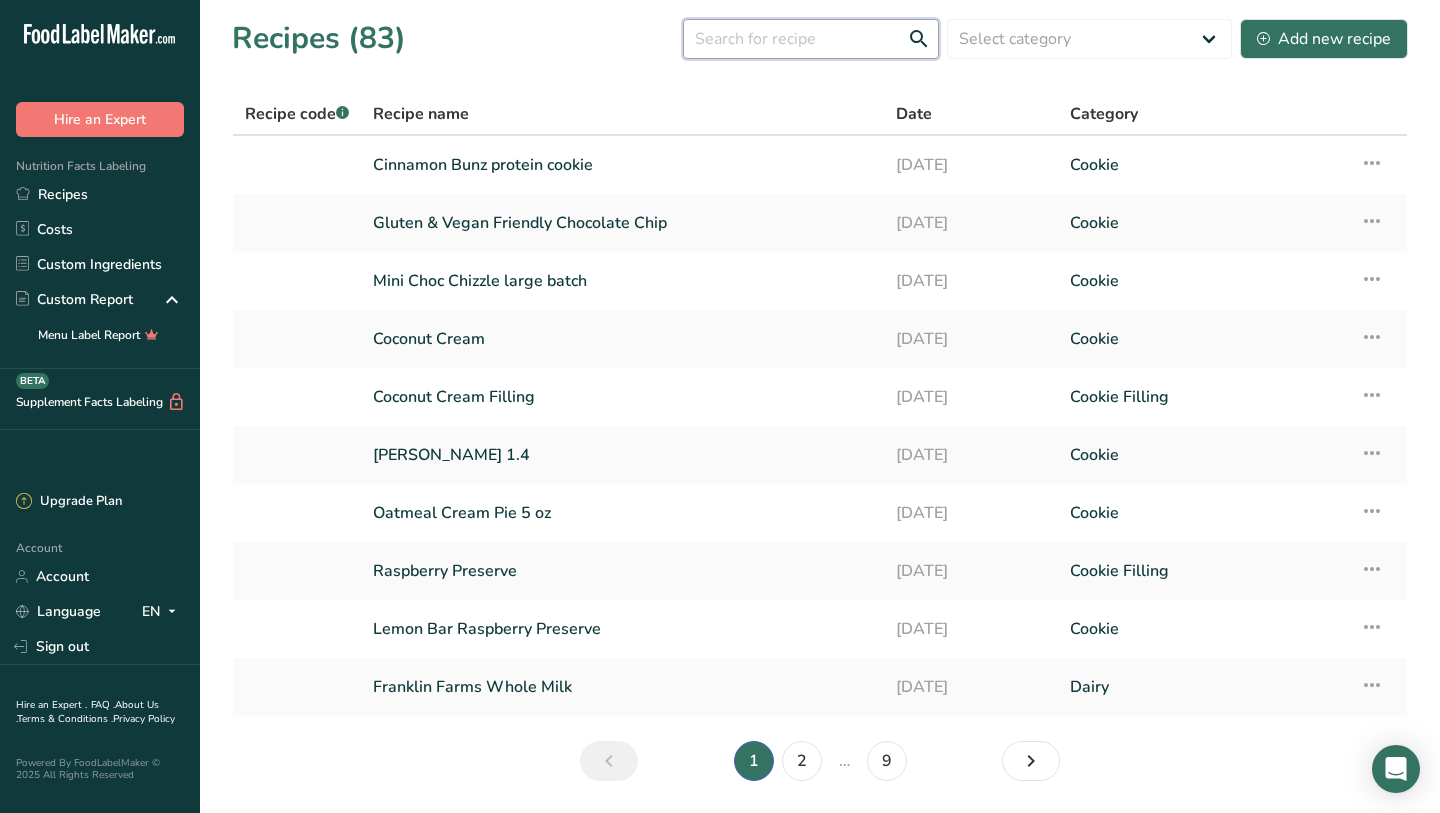click at bounding box center (811, 39) 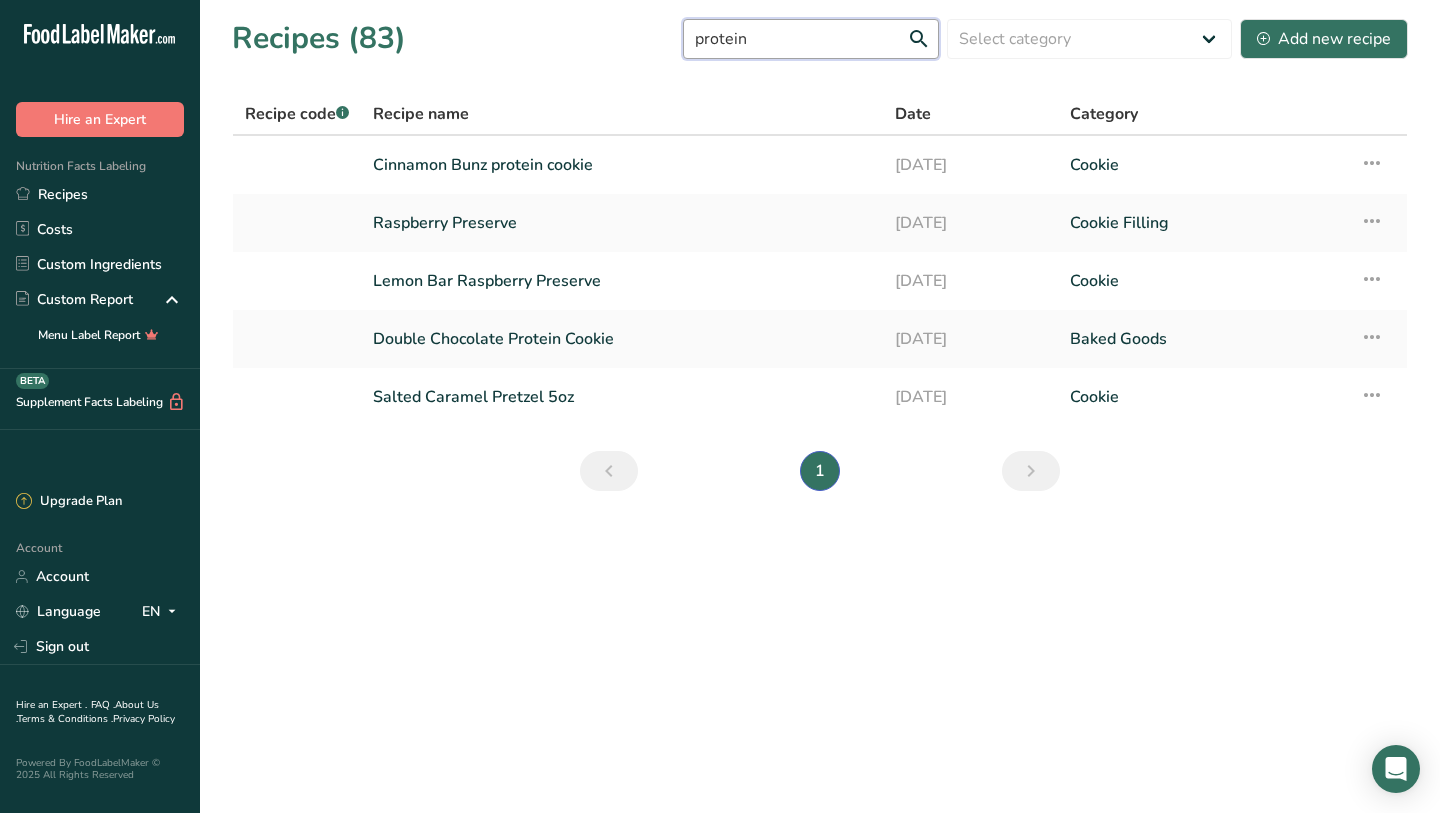 type on "protein" 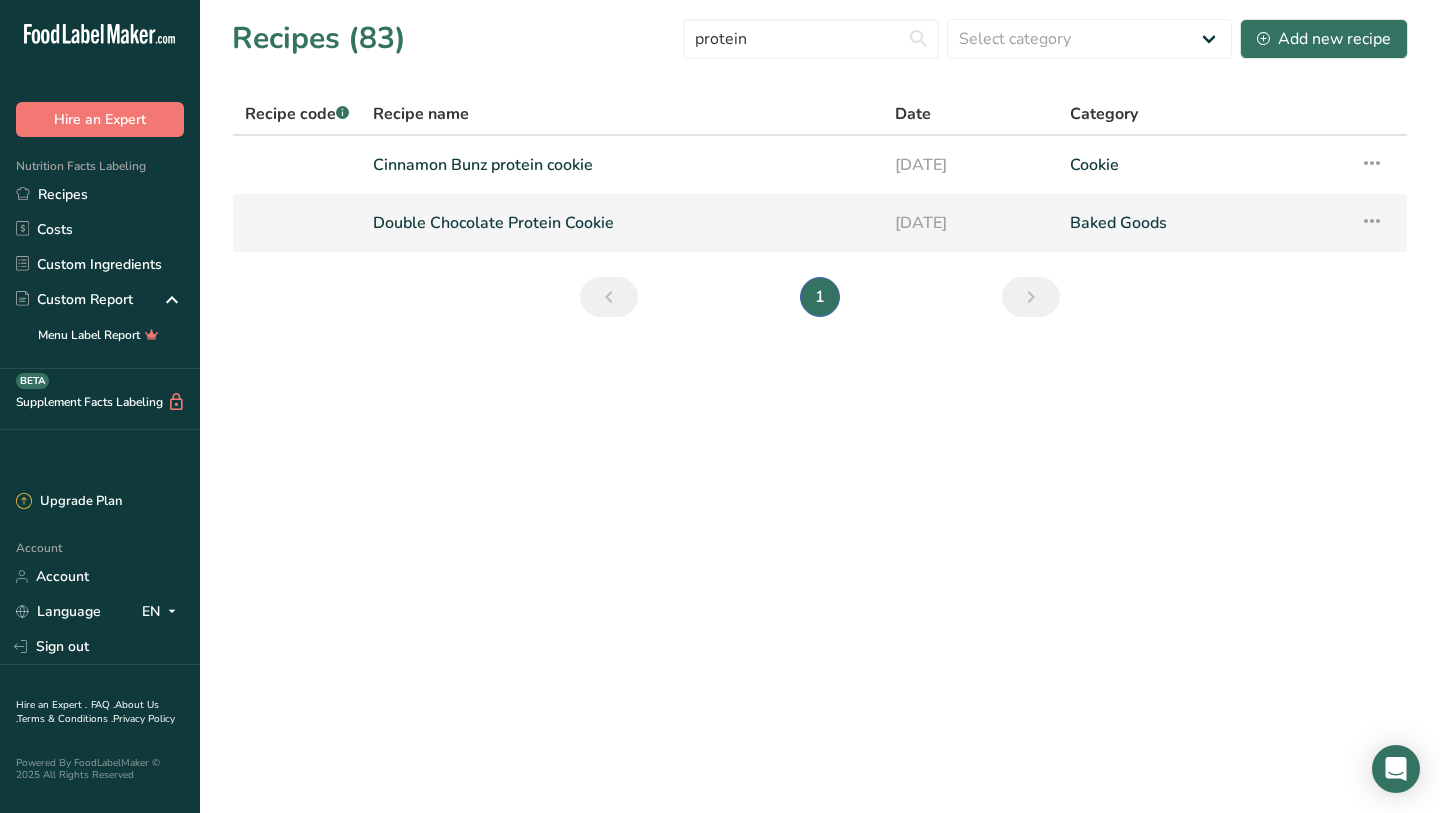 click on "Double Chocolate Protein Cookie" at bounding box center (622, 223) 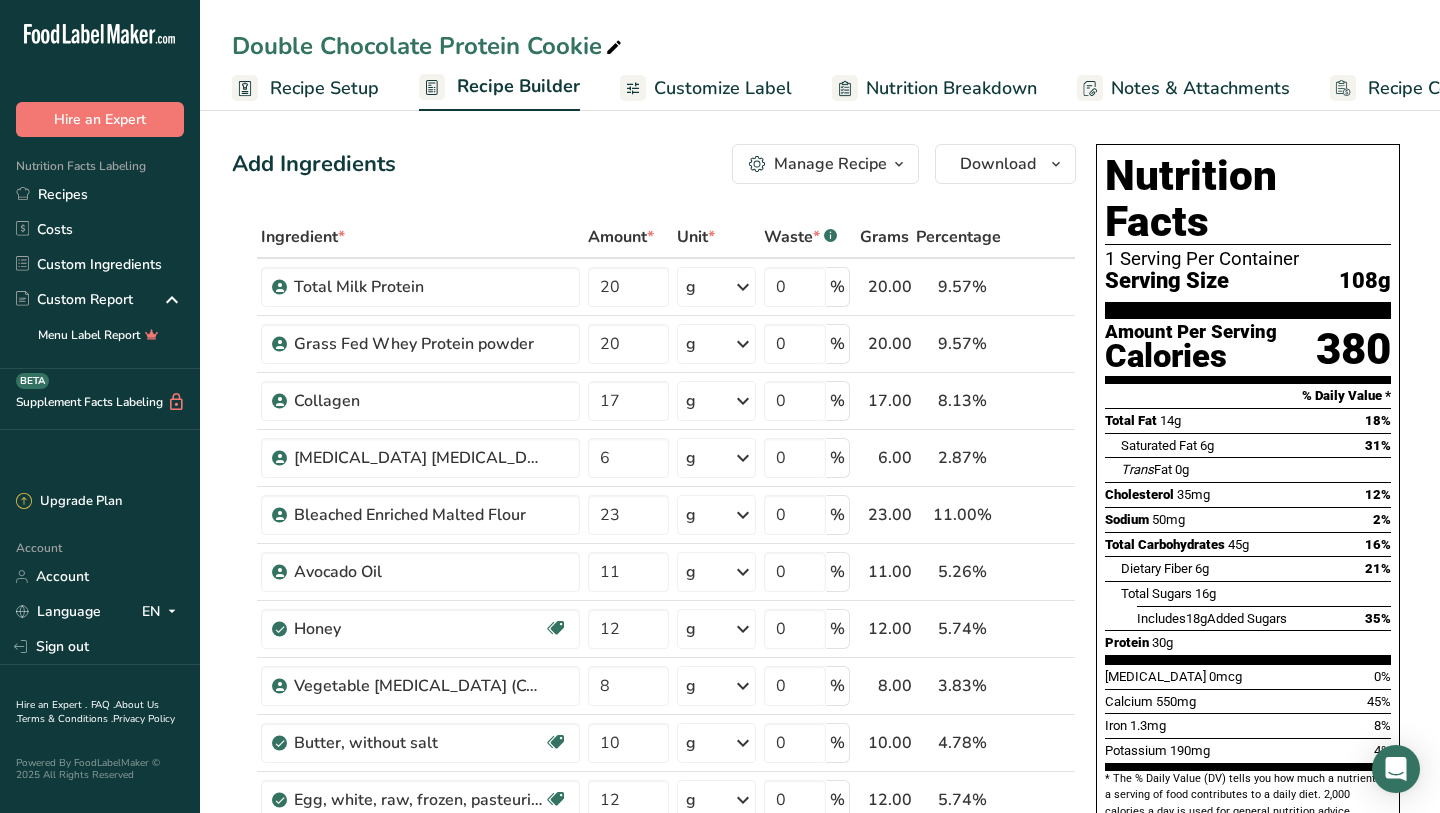 click on "Double Chocolate Protein Cookie" at bounding box center [429, 46] 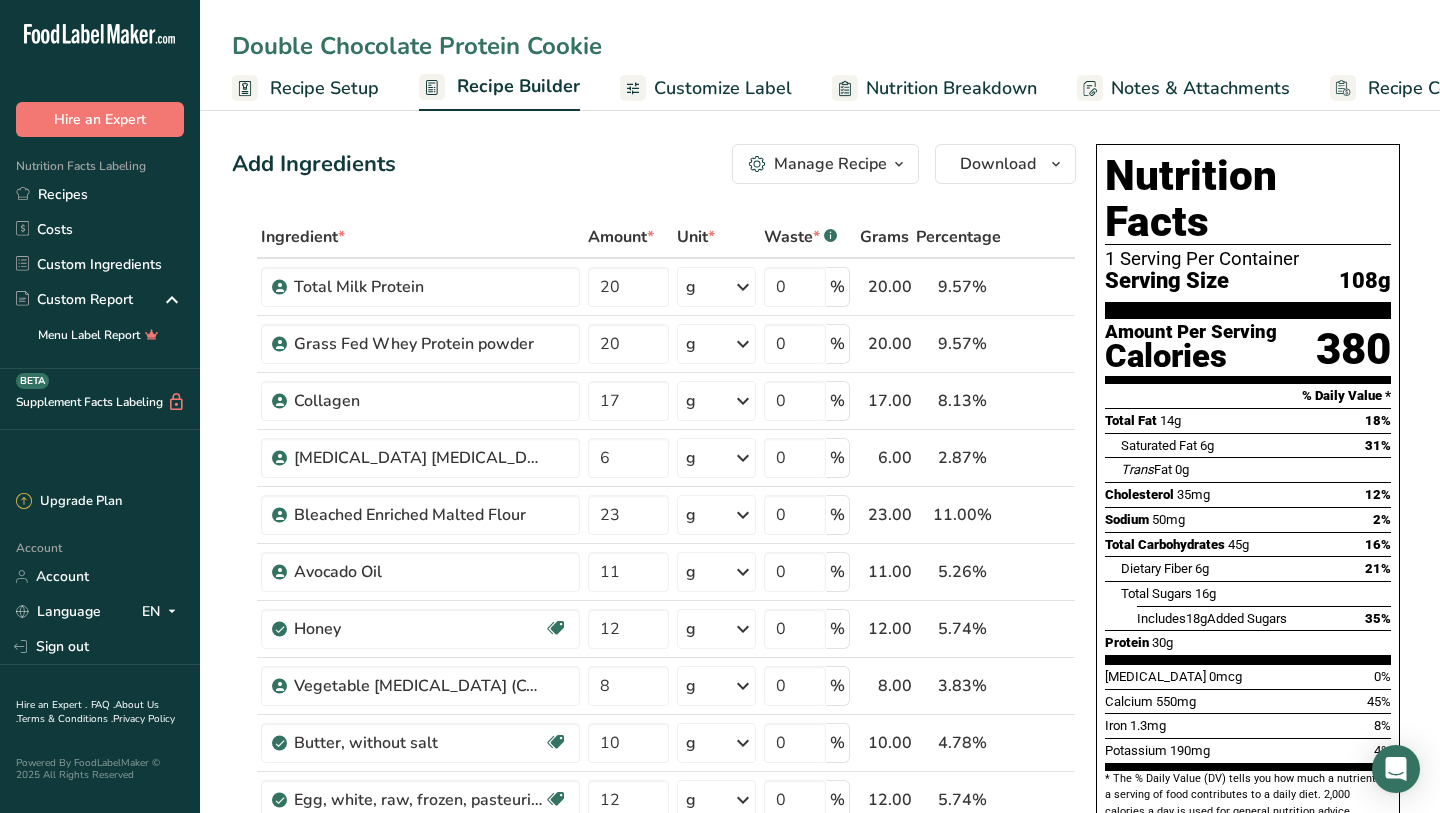 drag, startPoint x: 429, startPoint y: 46, endPoint x: 231, endPoint y: 41, distance: 198.06313 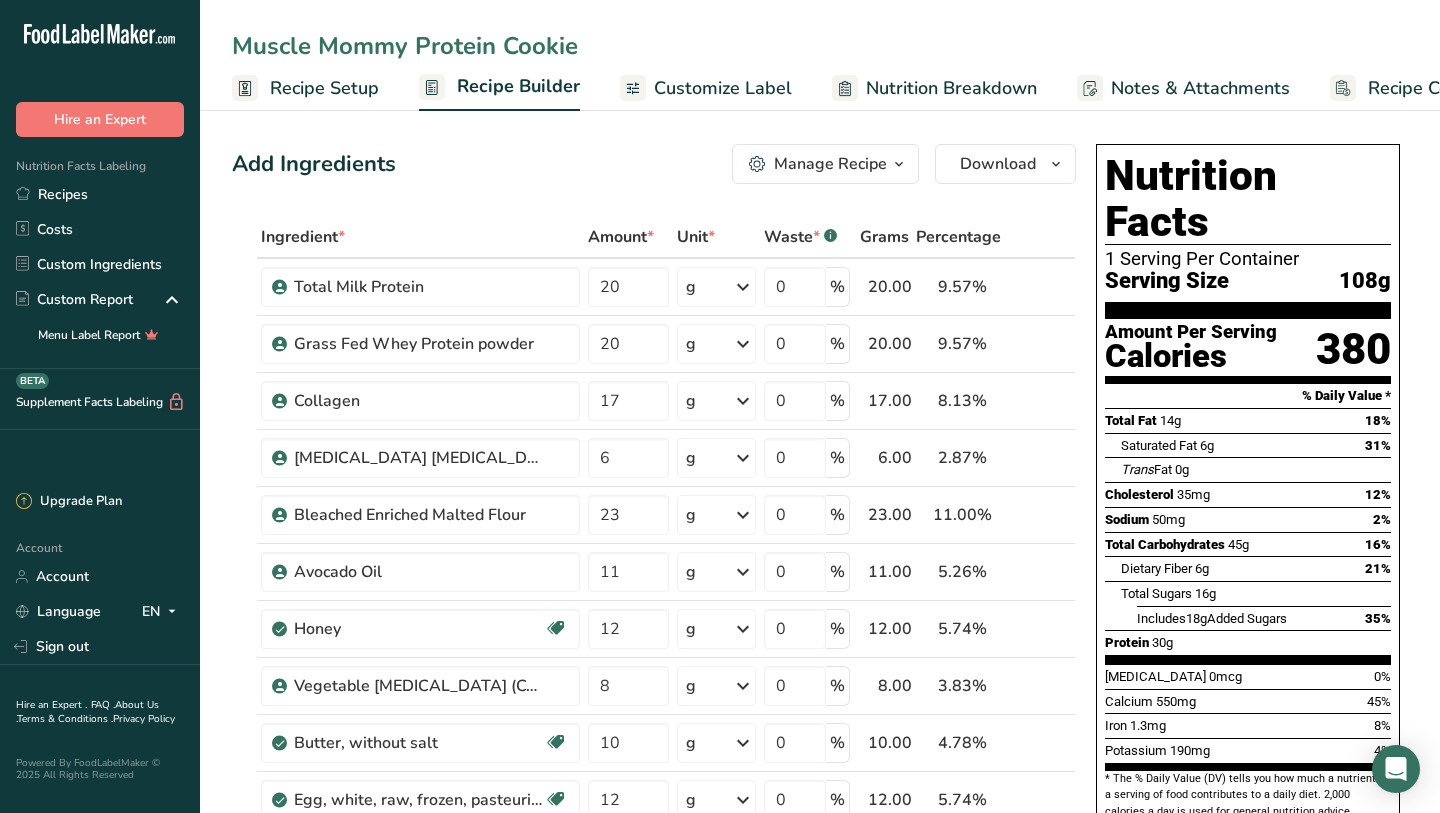 type on "Muscle Mommy Protein Cookie" 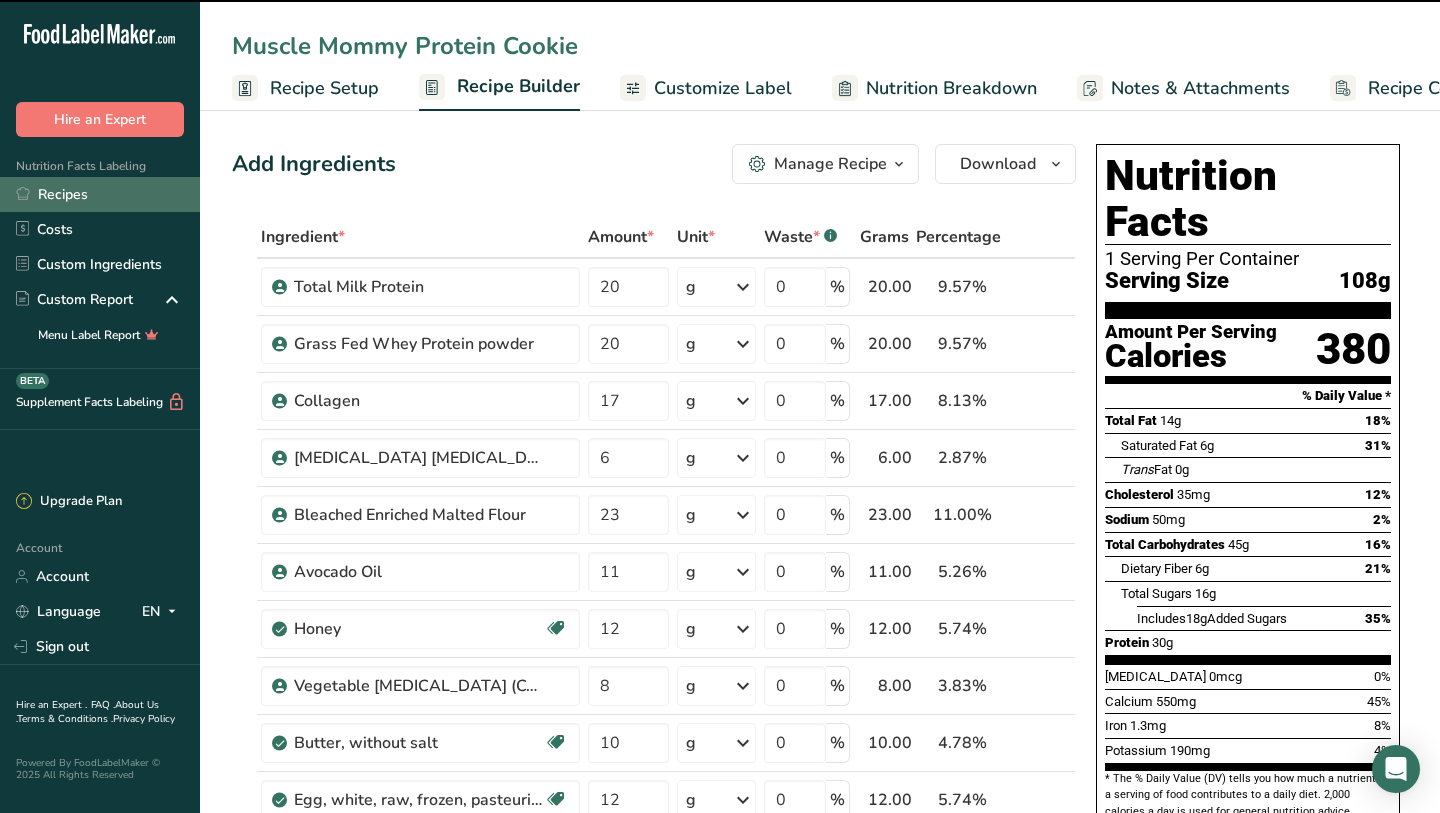 click on "Recipes" at bounding box center (100, 194) 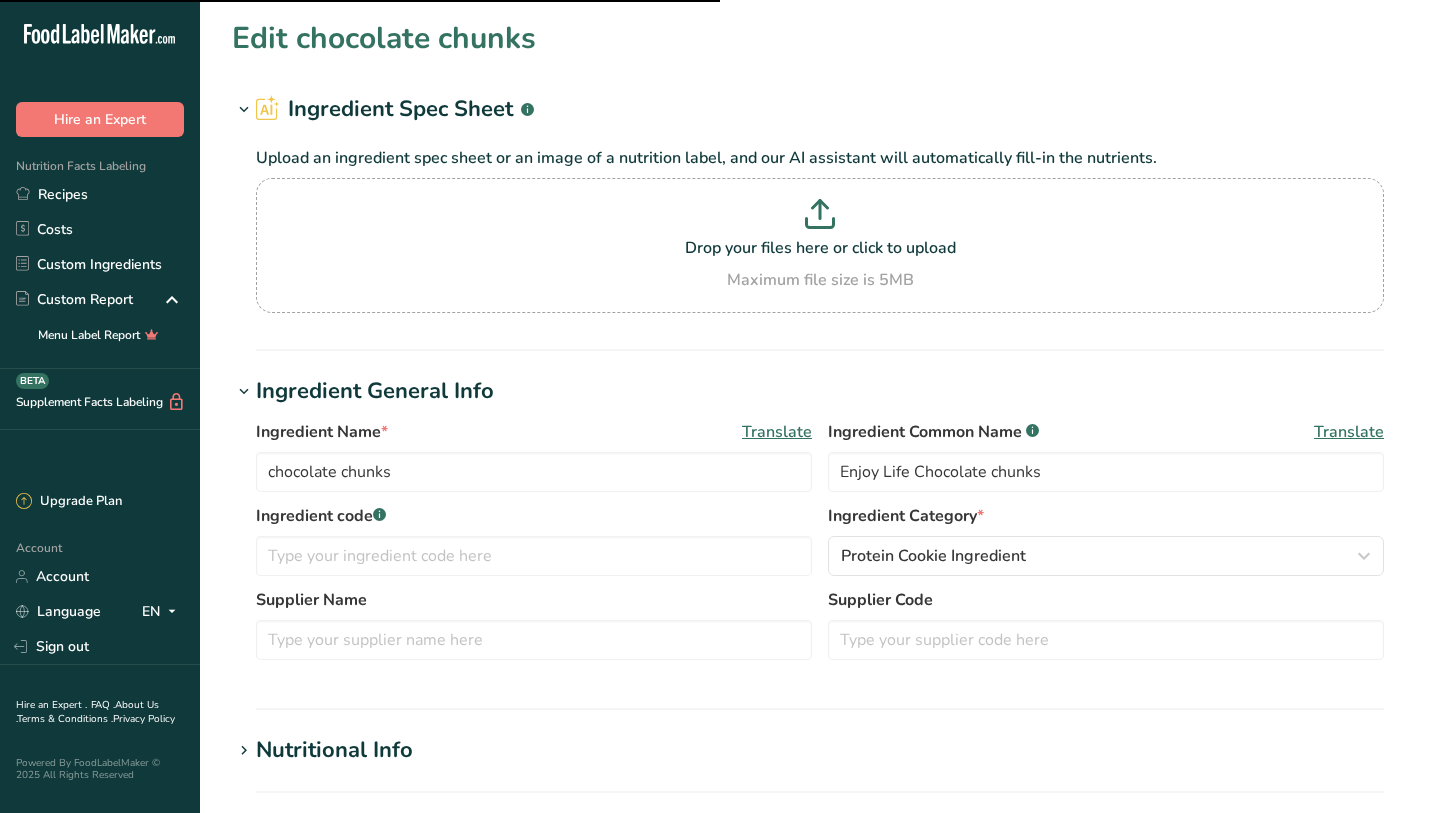 scroll, scrollTop: 0, scrollLeft: 0, axis: both 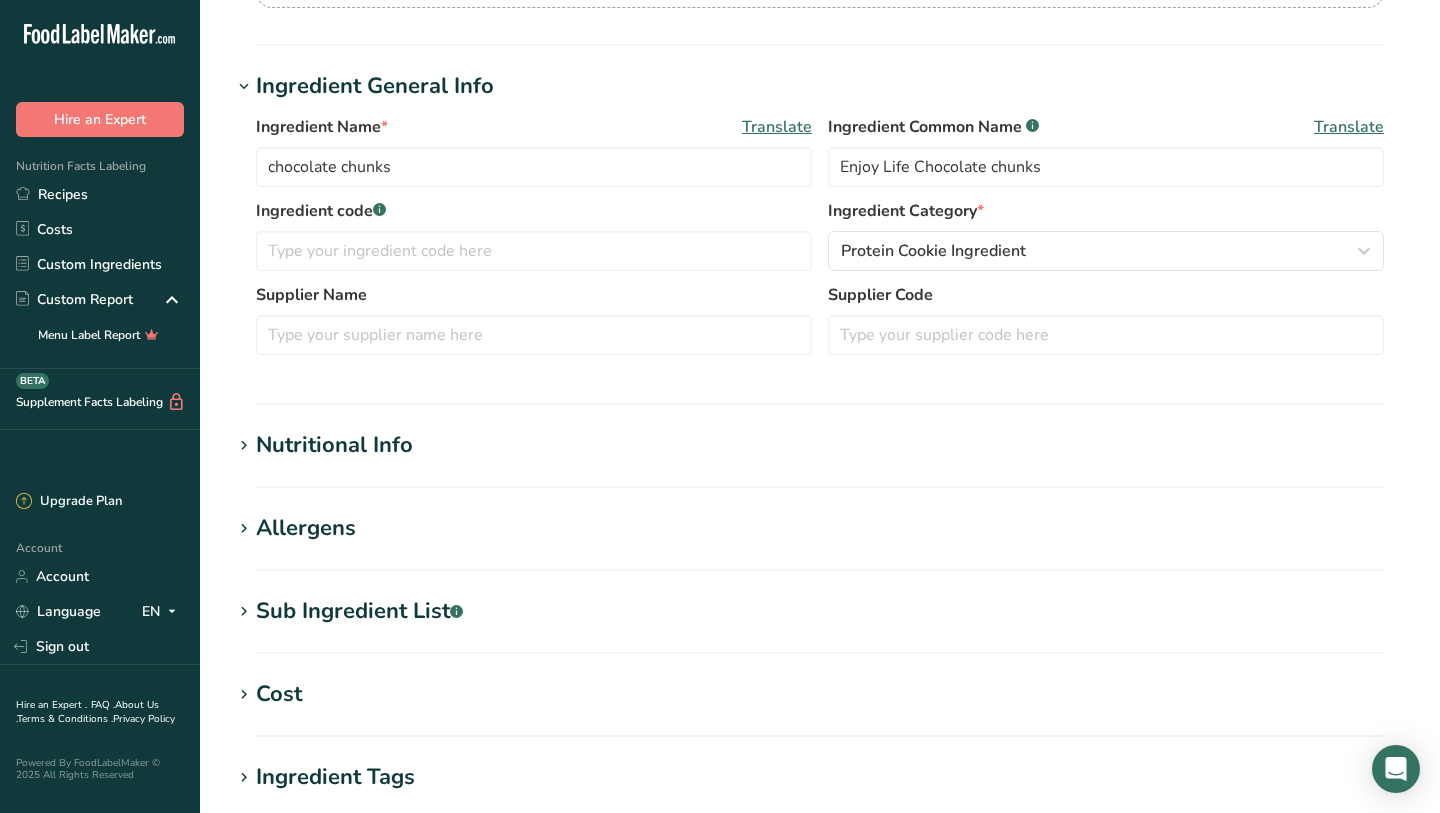 click on "Nutritional Info" at bounding box center (334, 445) 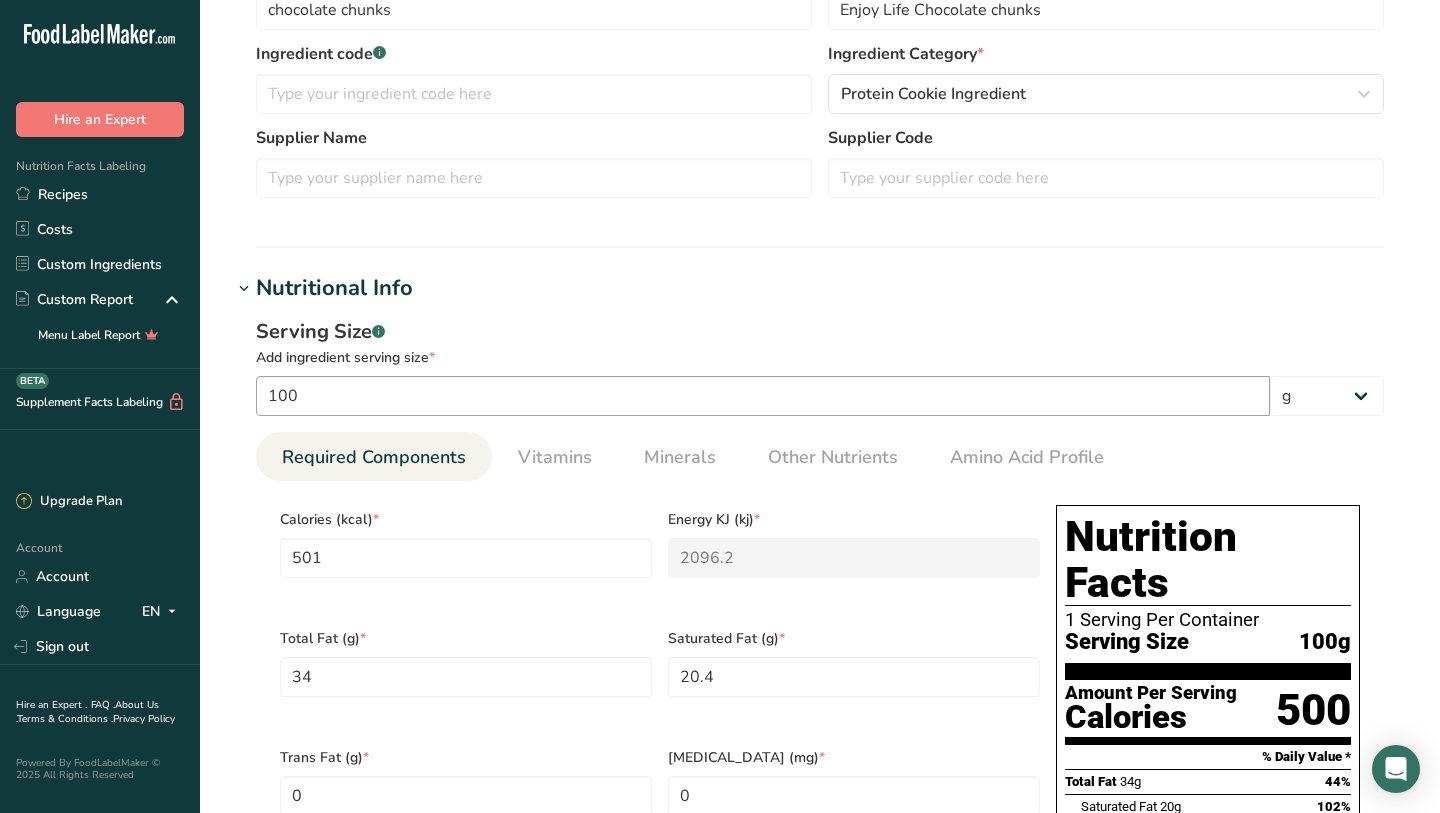scroll, scrollTop: 473, scrollLeft: 0, axis: vertical 